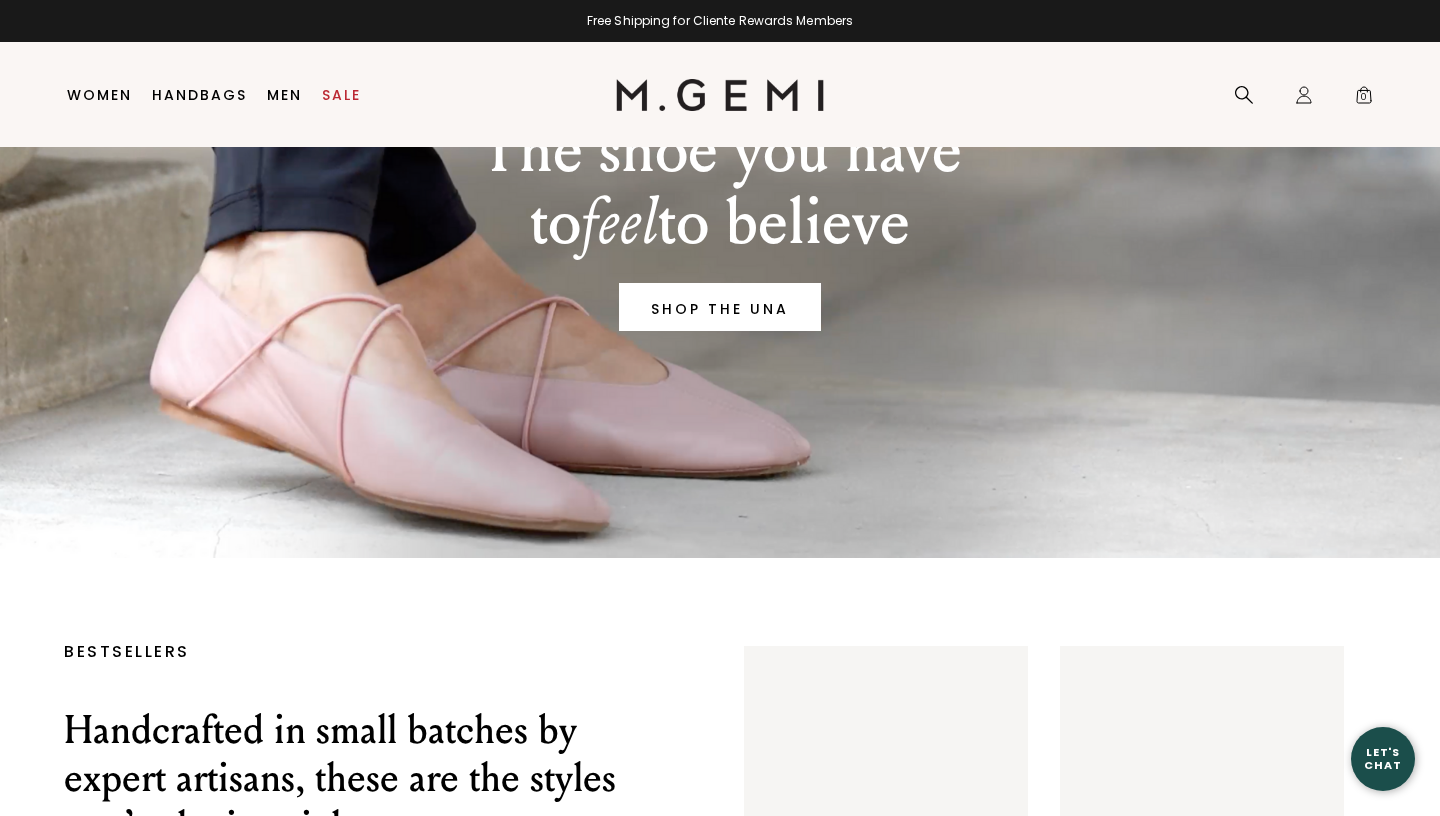 scroll, scrollTop: 0, scrollLeft: 0, axis: both 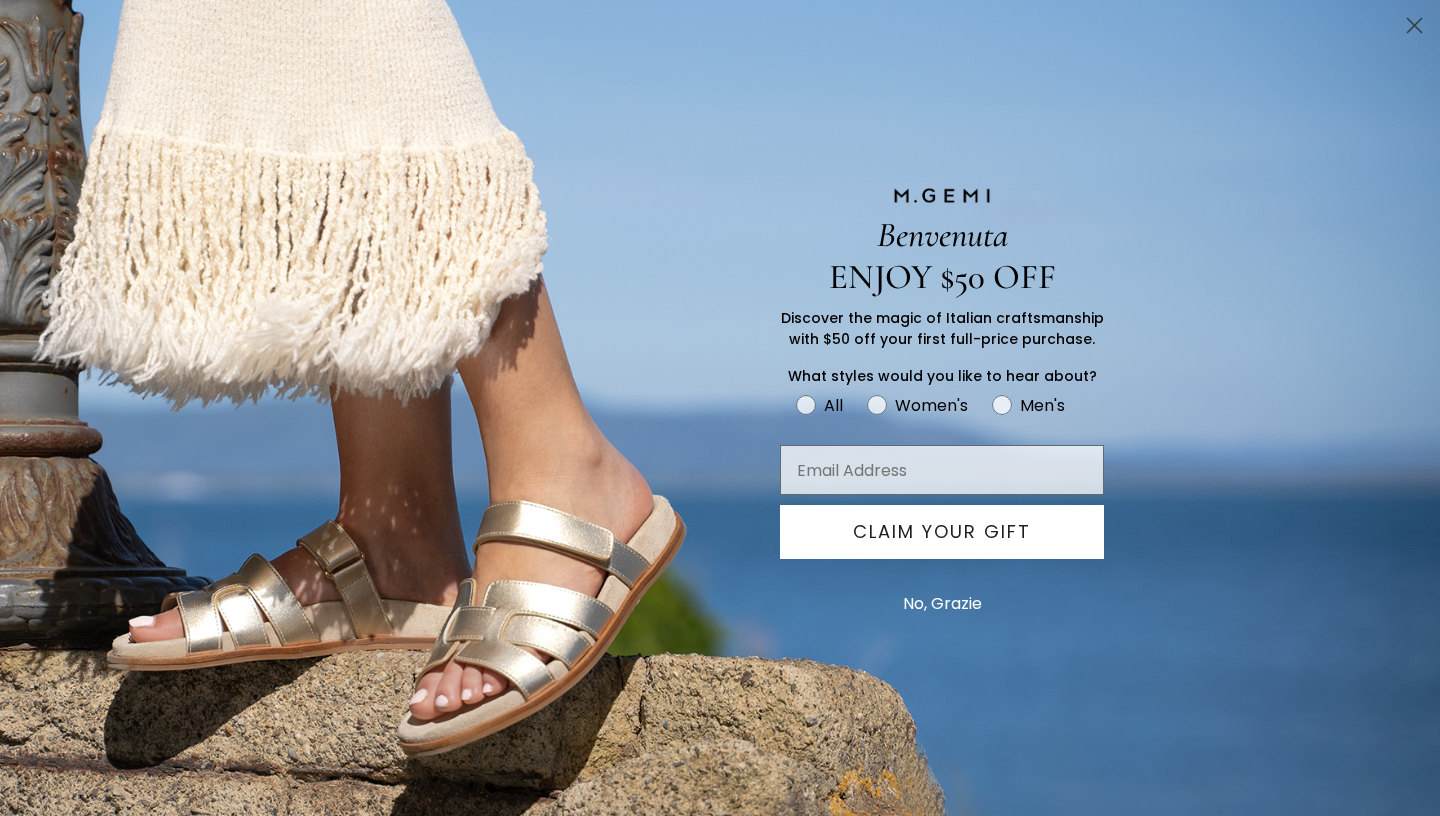 click 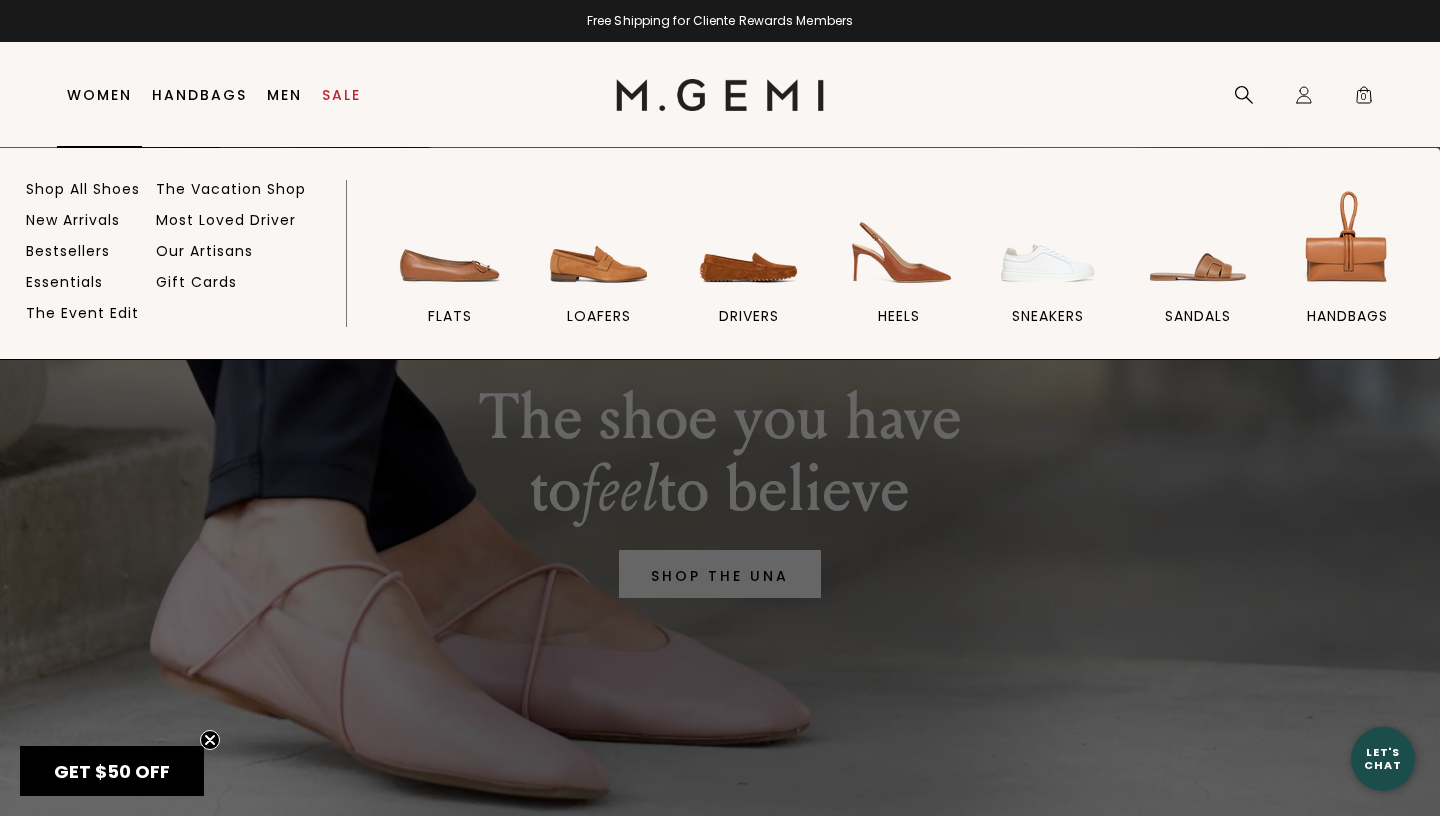 click on "Women" at bounding box center [99, 95] 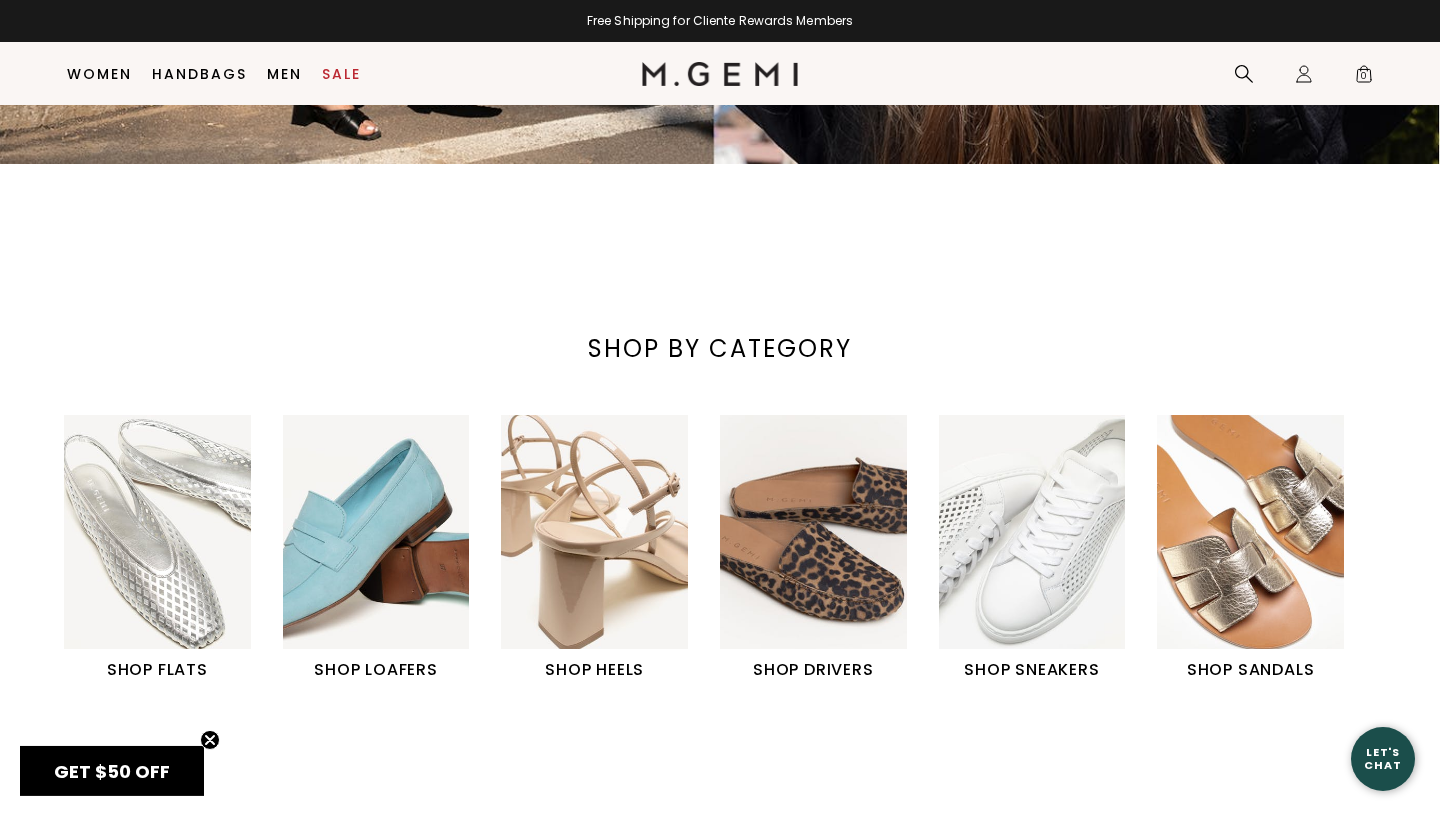 scroll, scrollTop: 639, scrollLeft: 0, axis: vertical 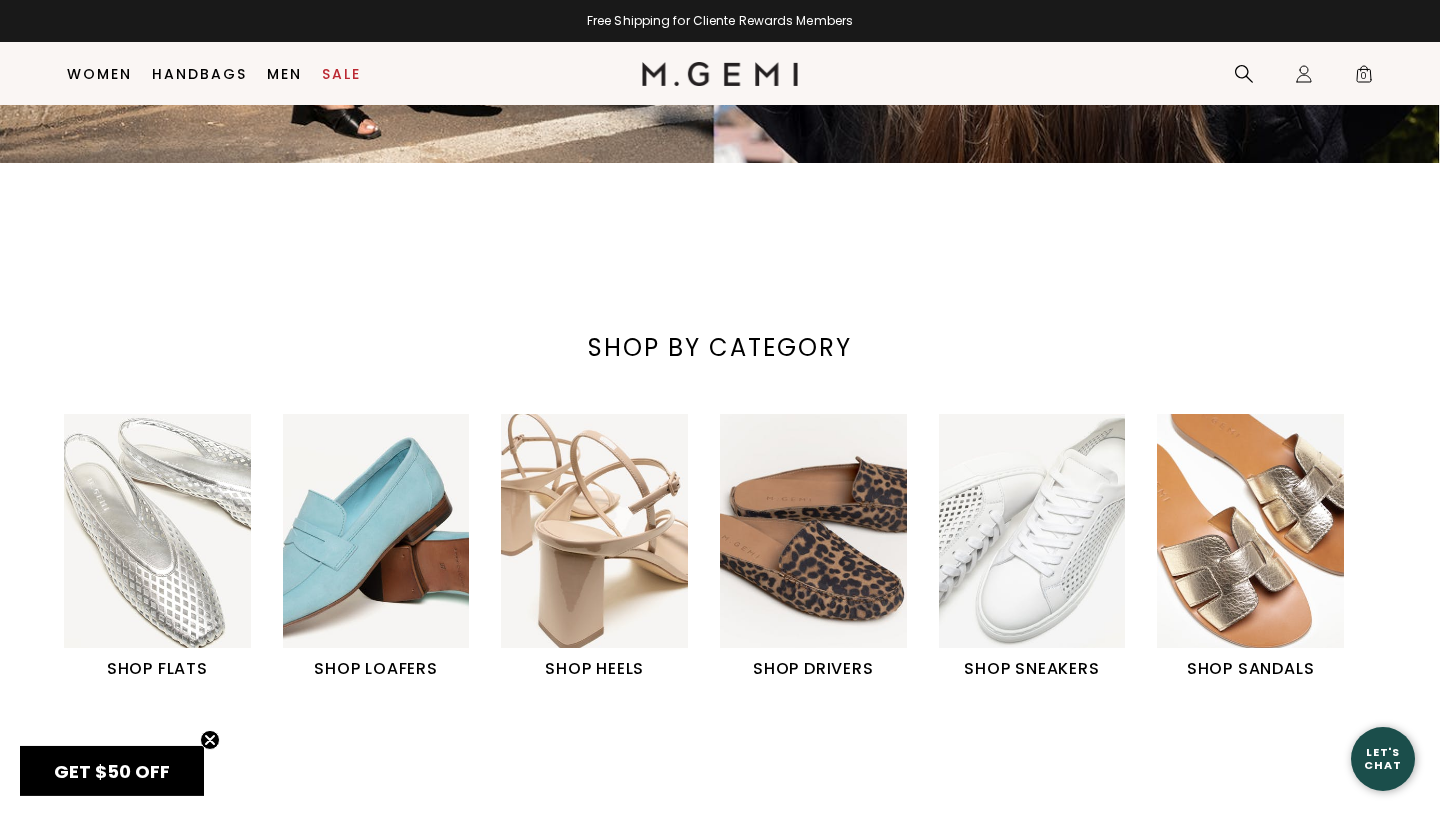 click at bounding box center [157, 530] 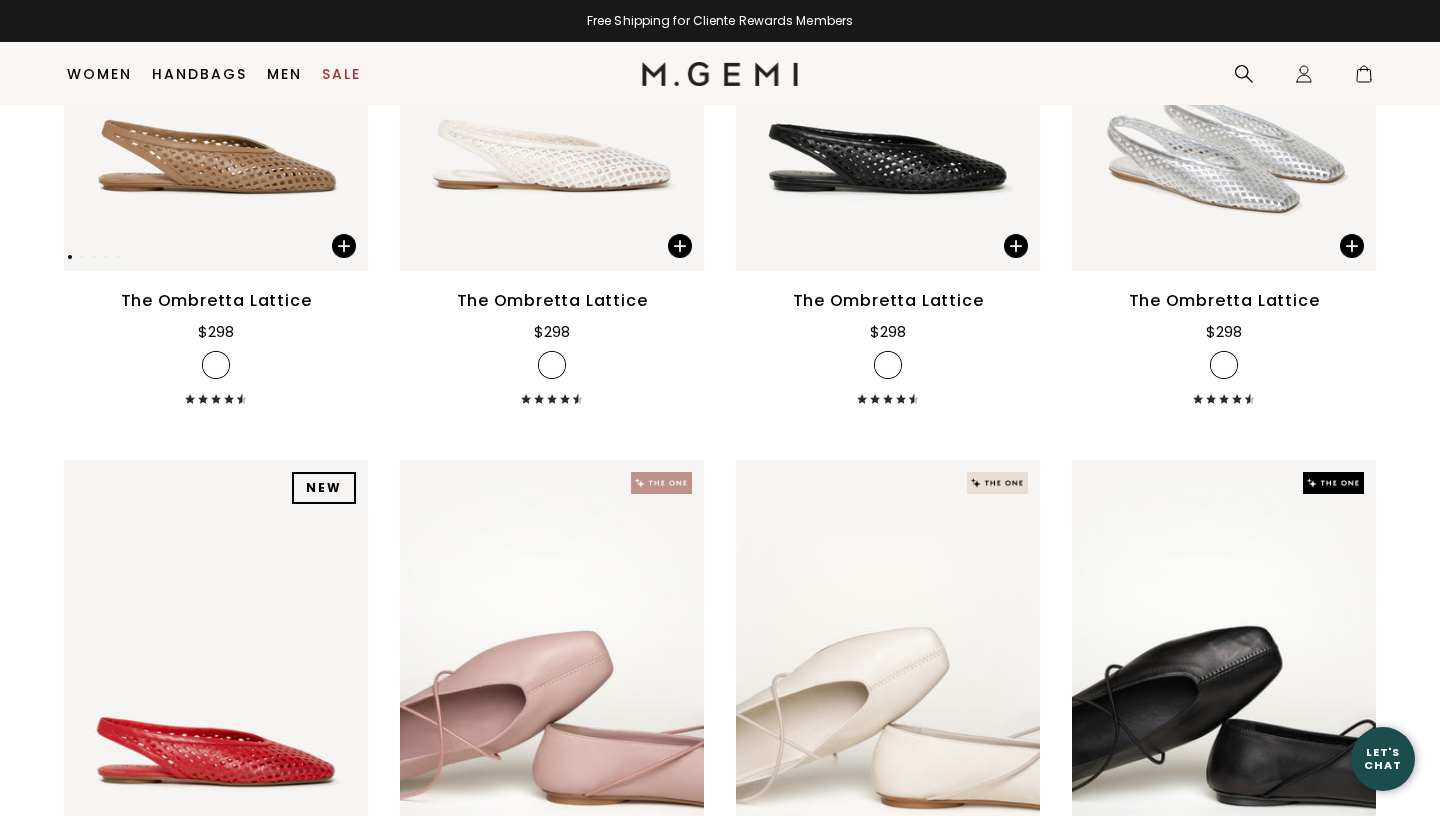 scroll, scrollTop: 520, scrollLeft: 0, axis: vertical 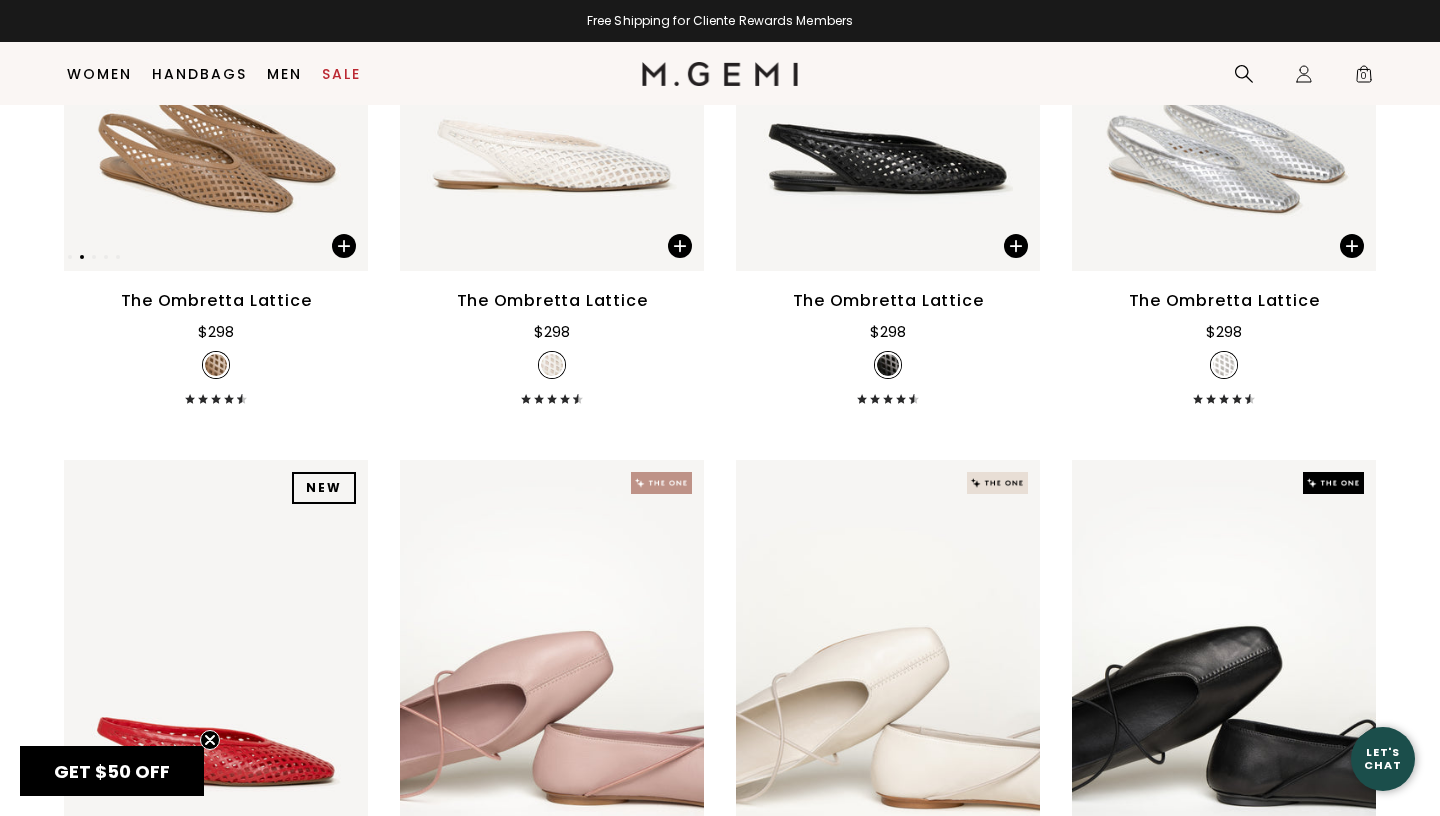 click at bounding box center [216, 68] 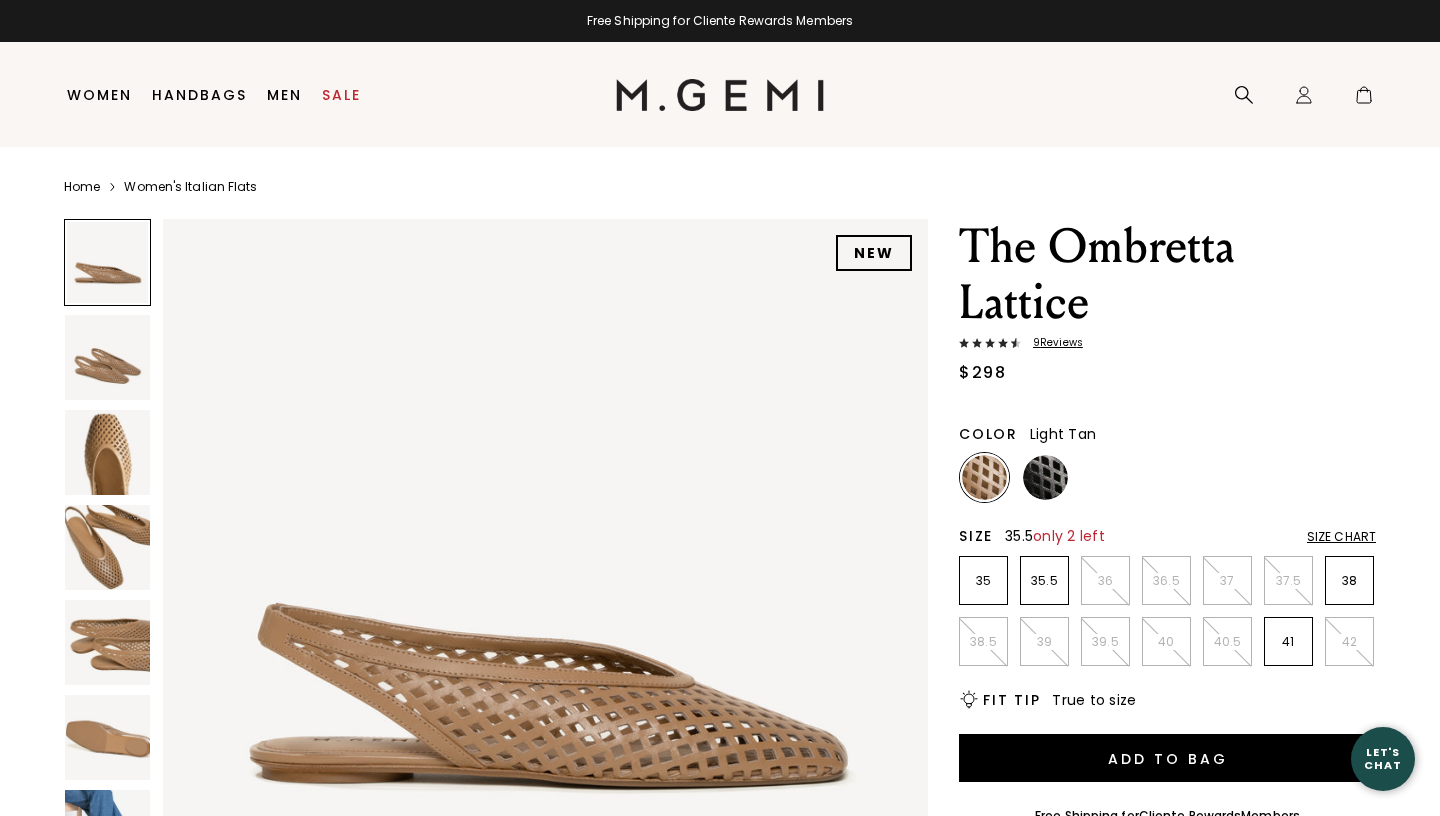 scroll, scrollTop: 0, scrollLeft: 0, axis: both 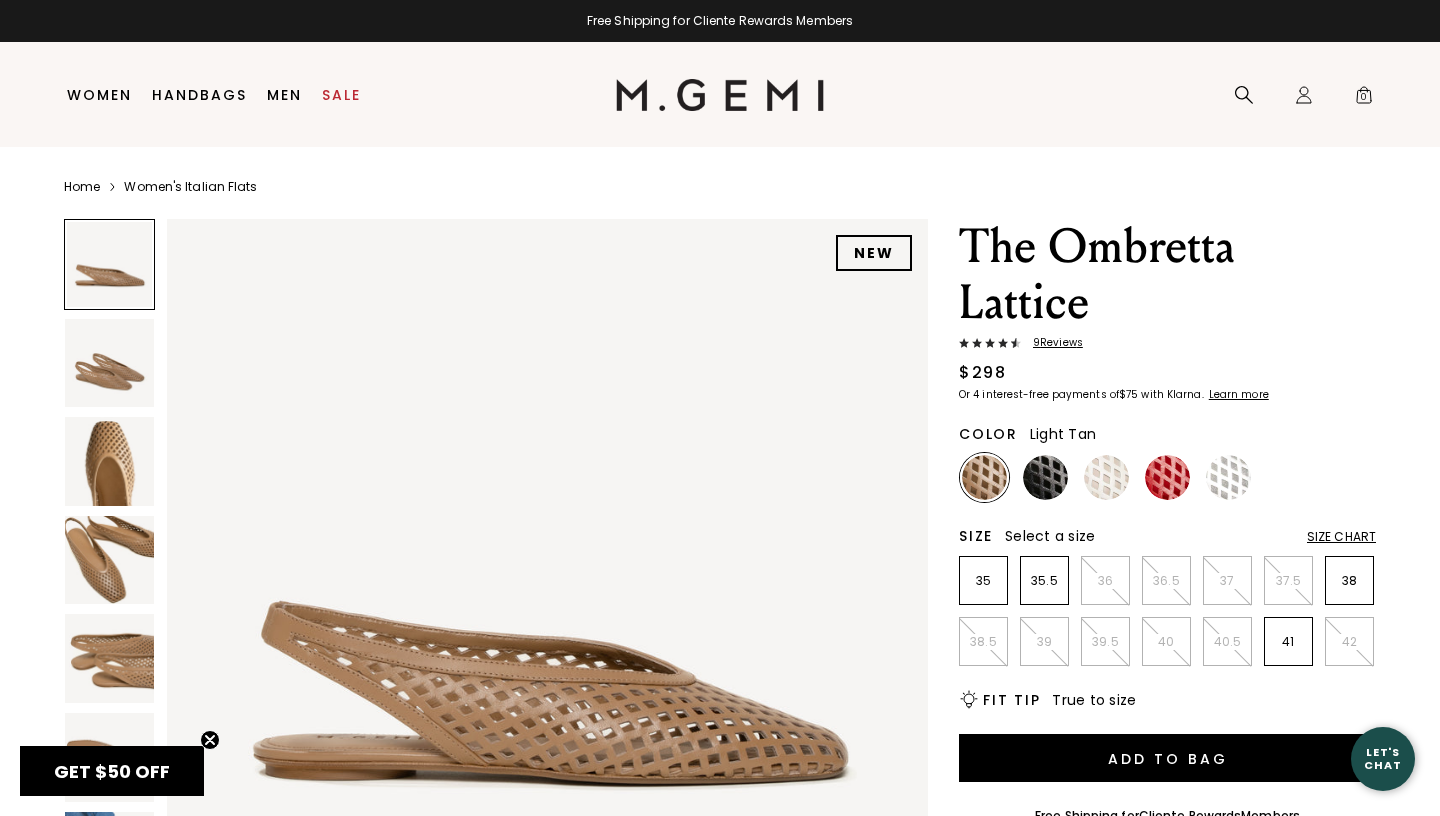 click at bounding box center [109, 560] 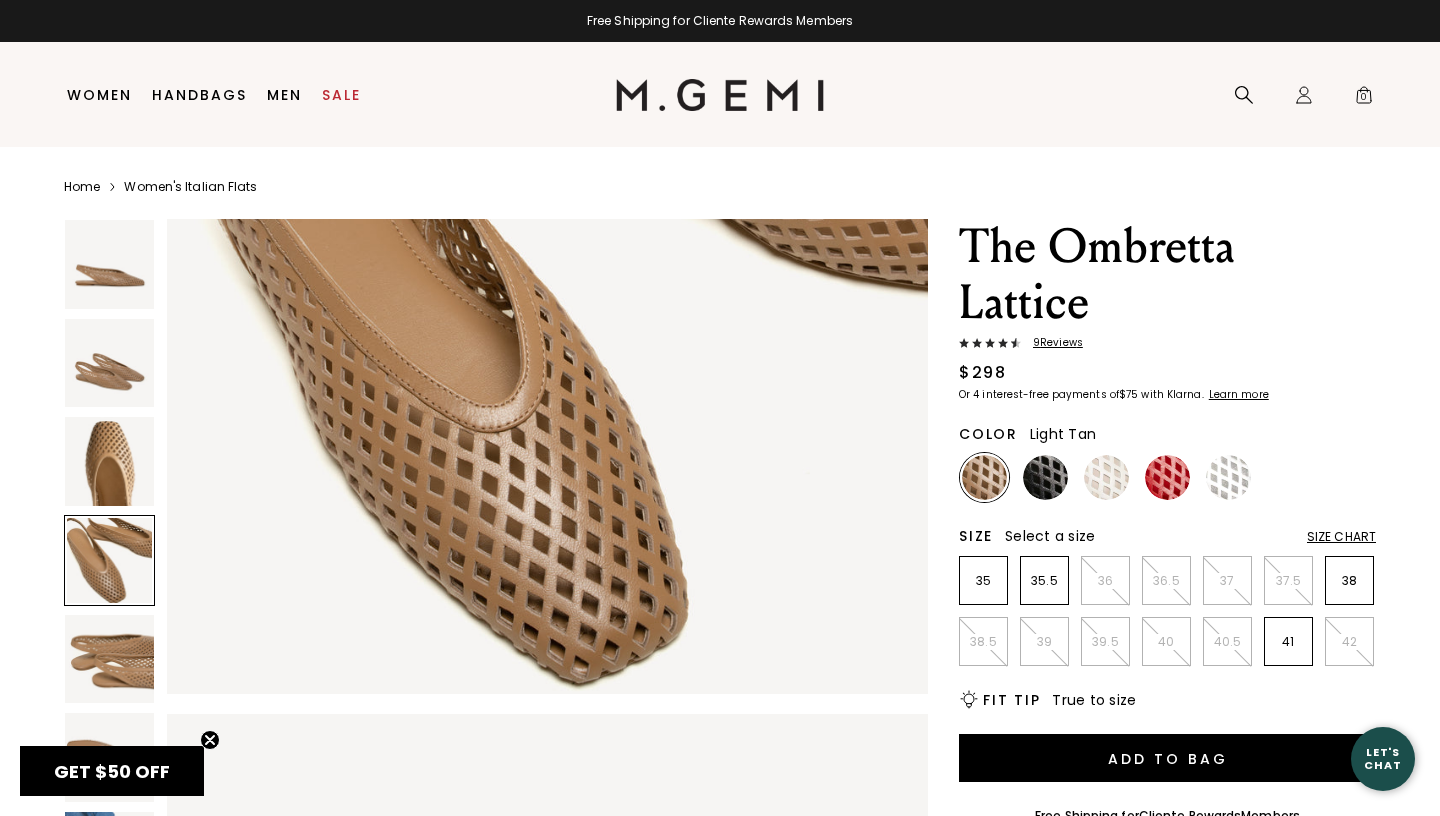 scroll, scrollTop: 2841, scrollLeft: 0, axis: vertical 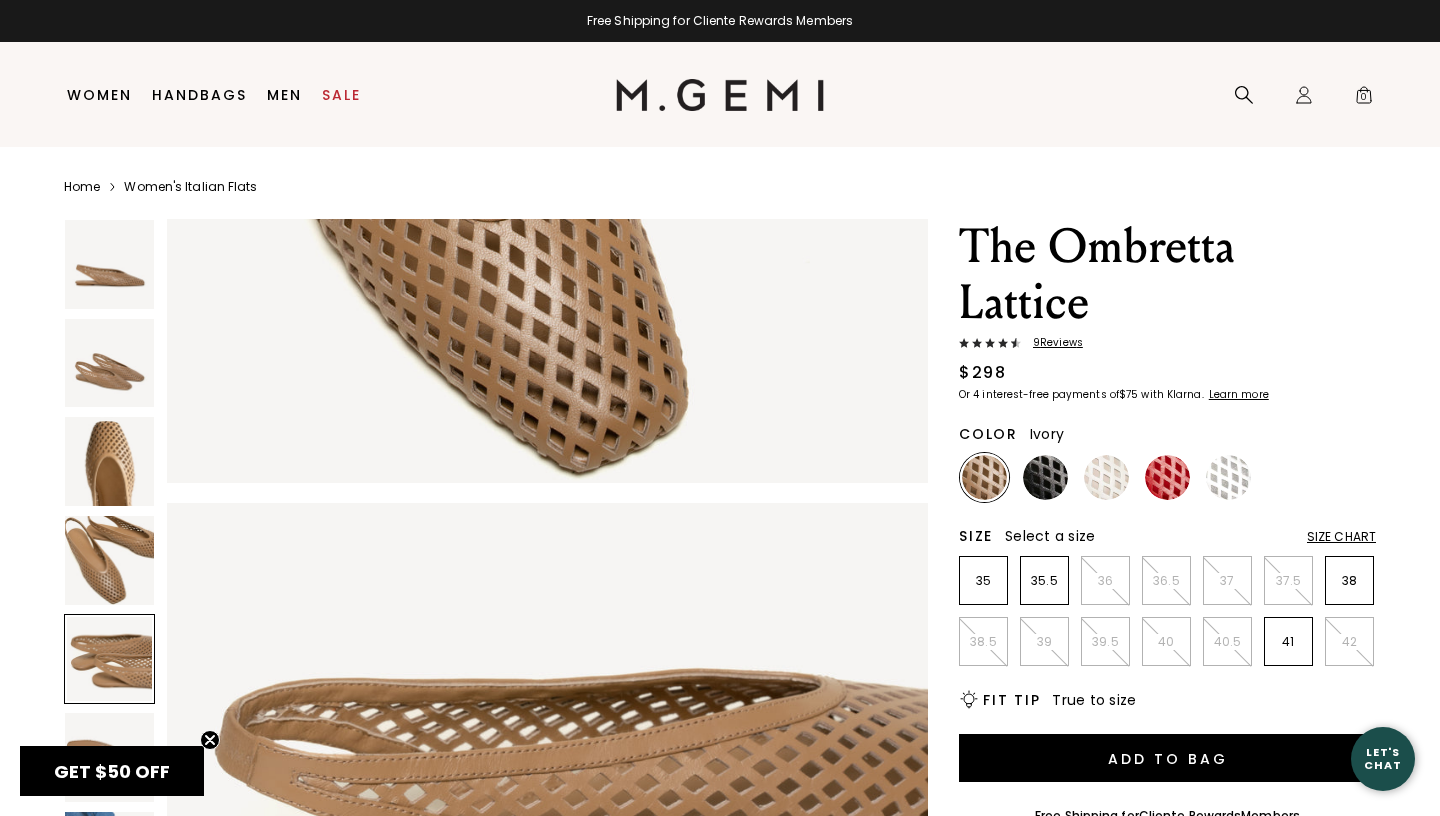 click at bounding box center (1106, 477) 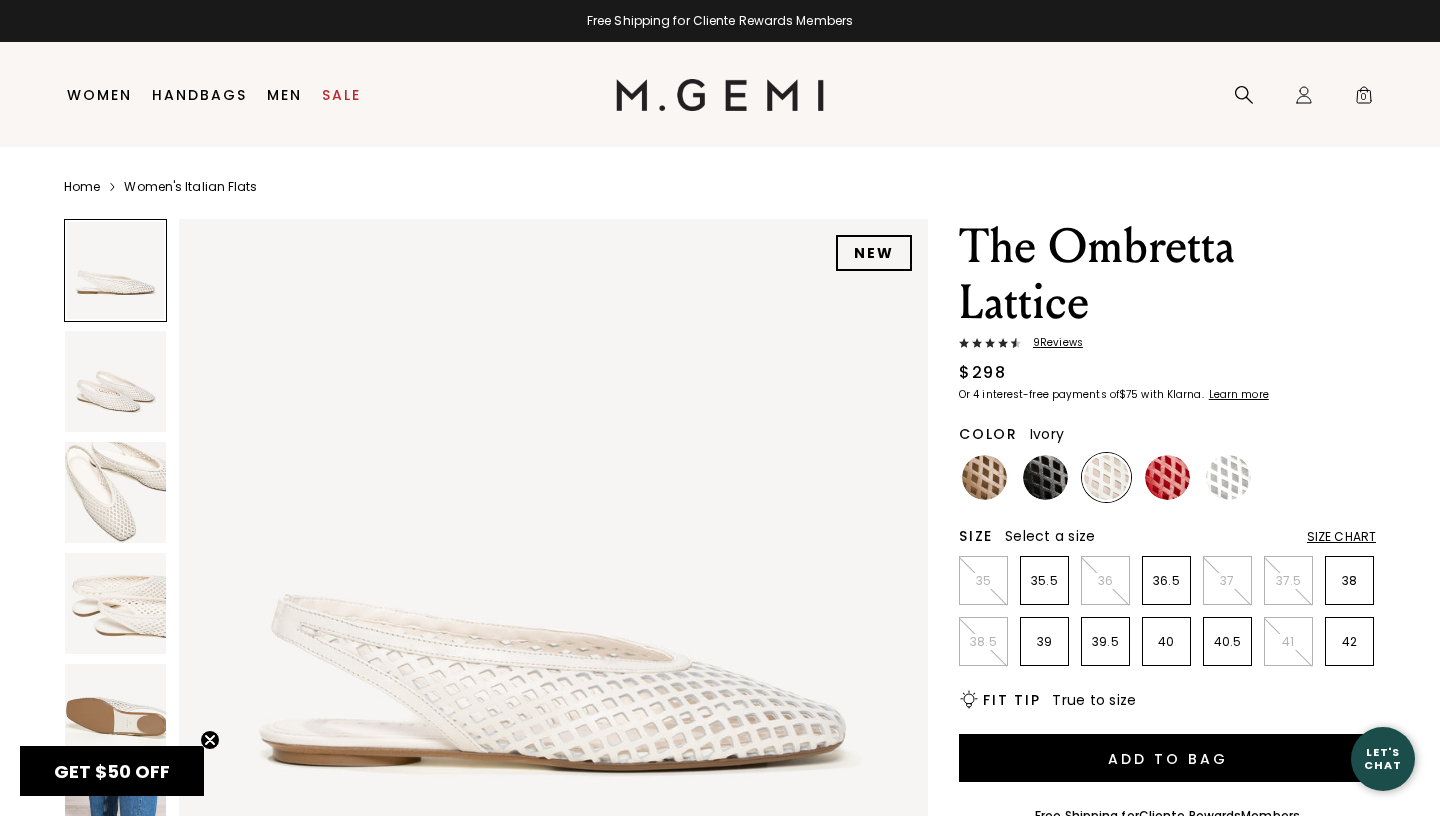 click at bounding box center [115, 603] 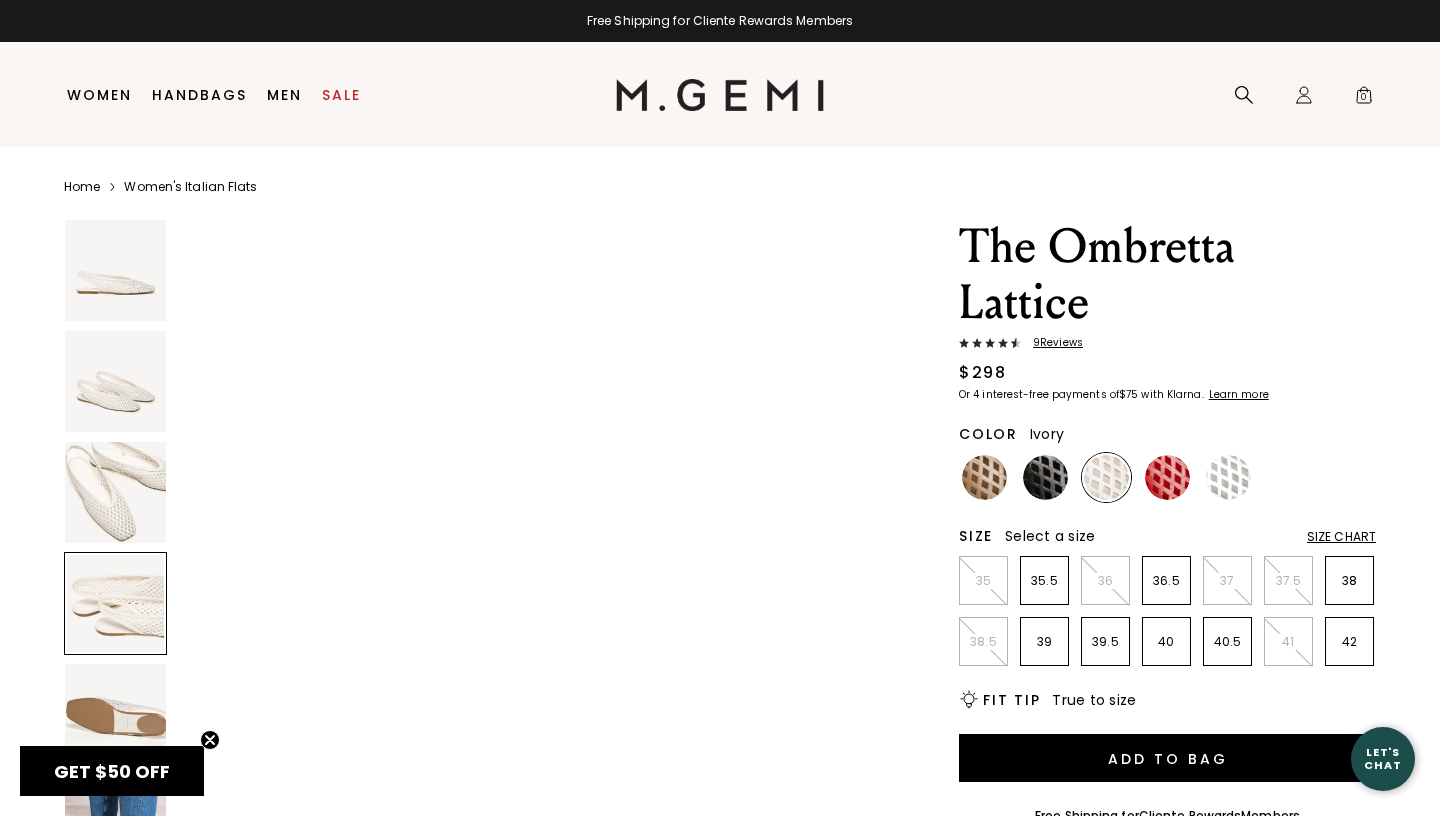 scroll, scrollTop: 2367, scrollLeft: 0, axis: vertical 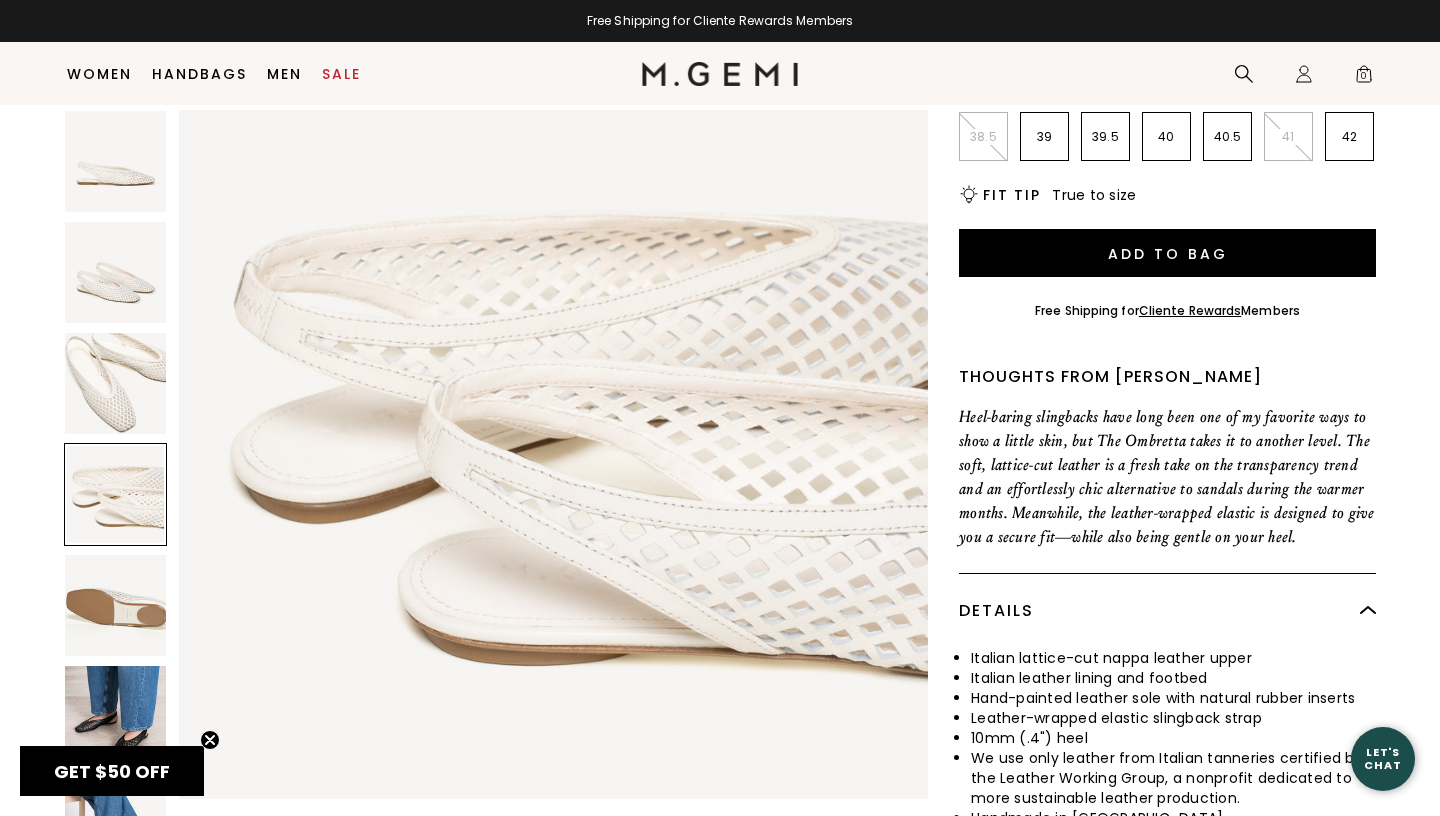 click at bounding box center (115, 716) 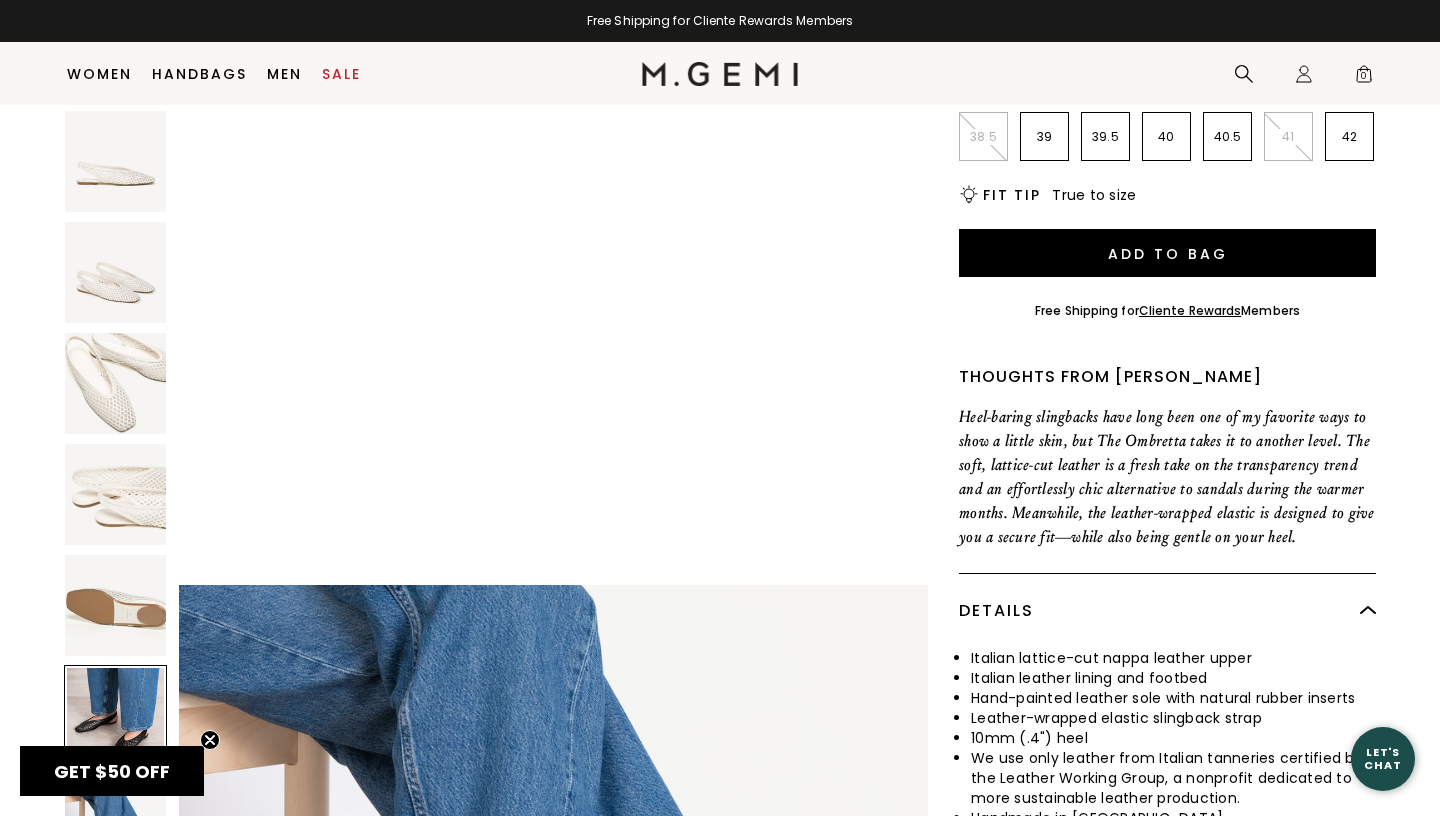 scroll, scrollTop: 4450, scrollLeft: 0, axis: vertical 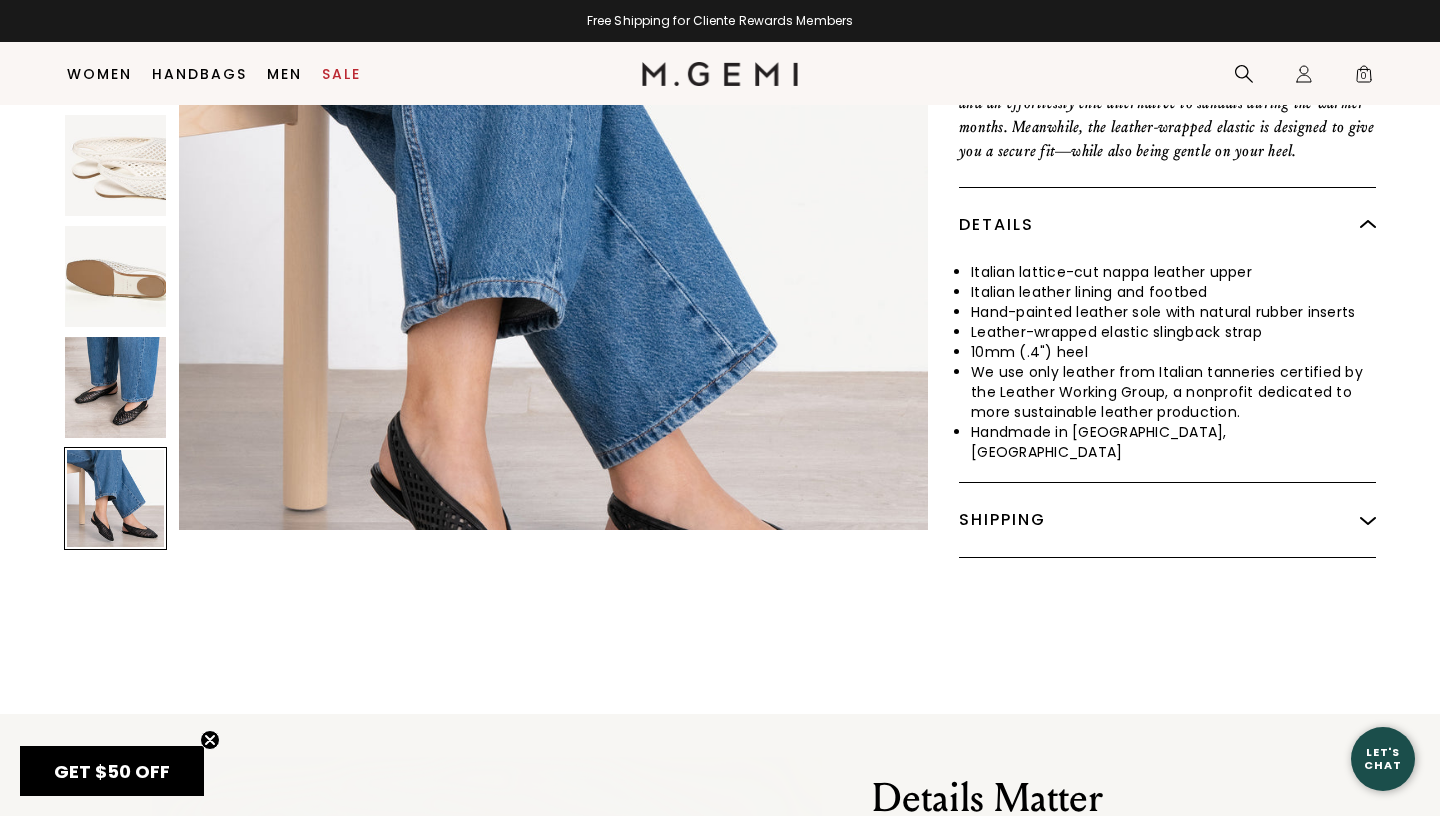 click at bounding box center [115, 498] 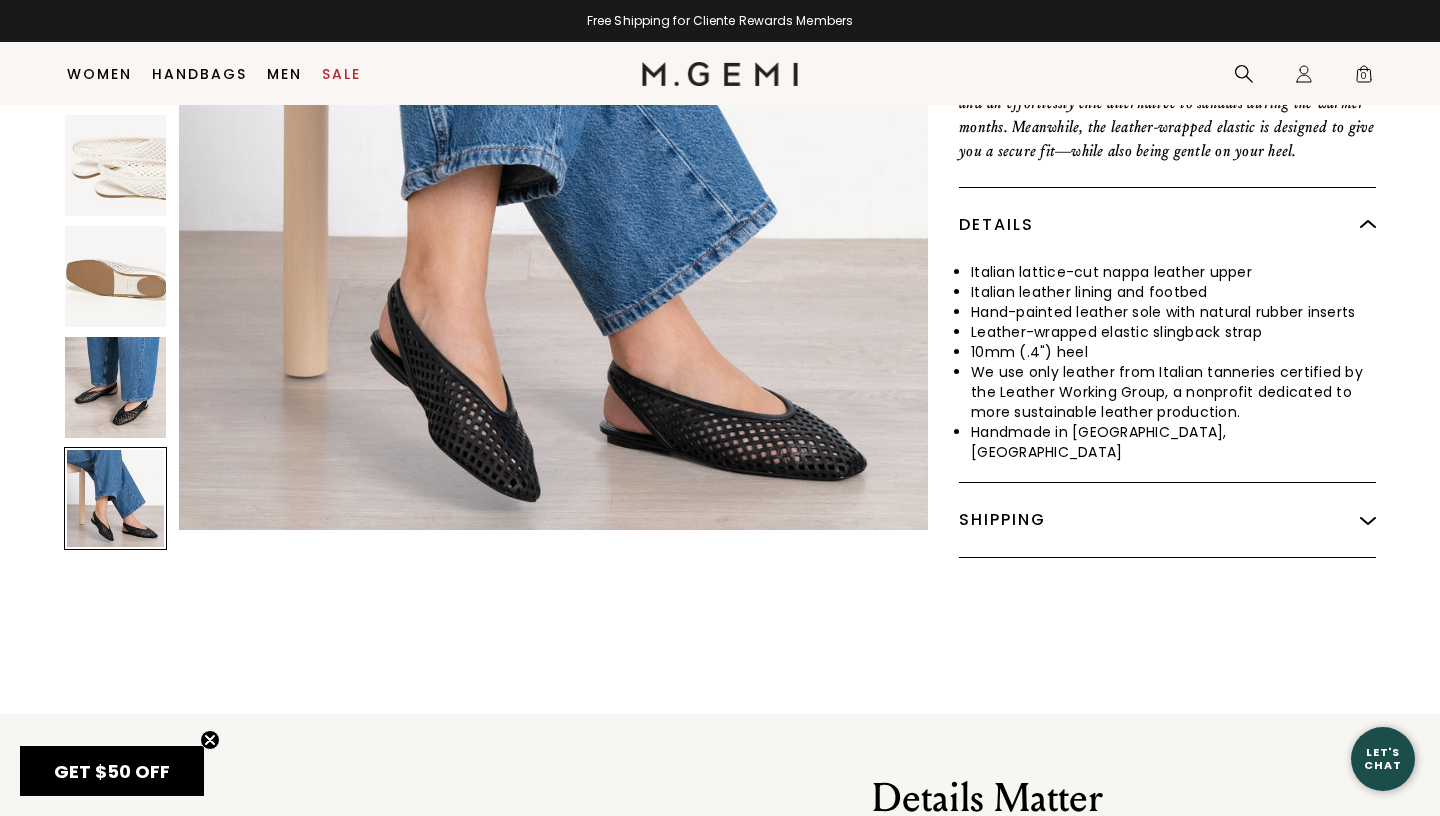 scroll, scrollTop: 4570, scrollLeft: 0, axis: vertical 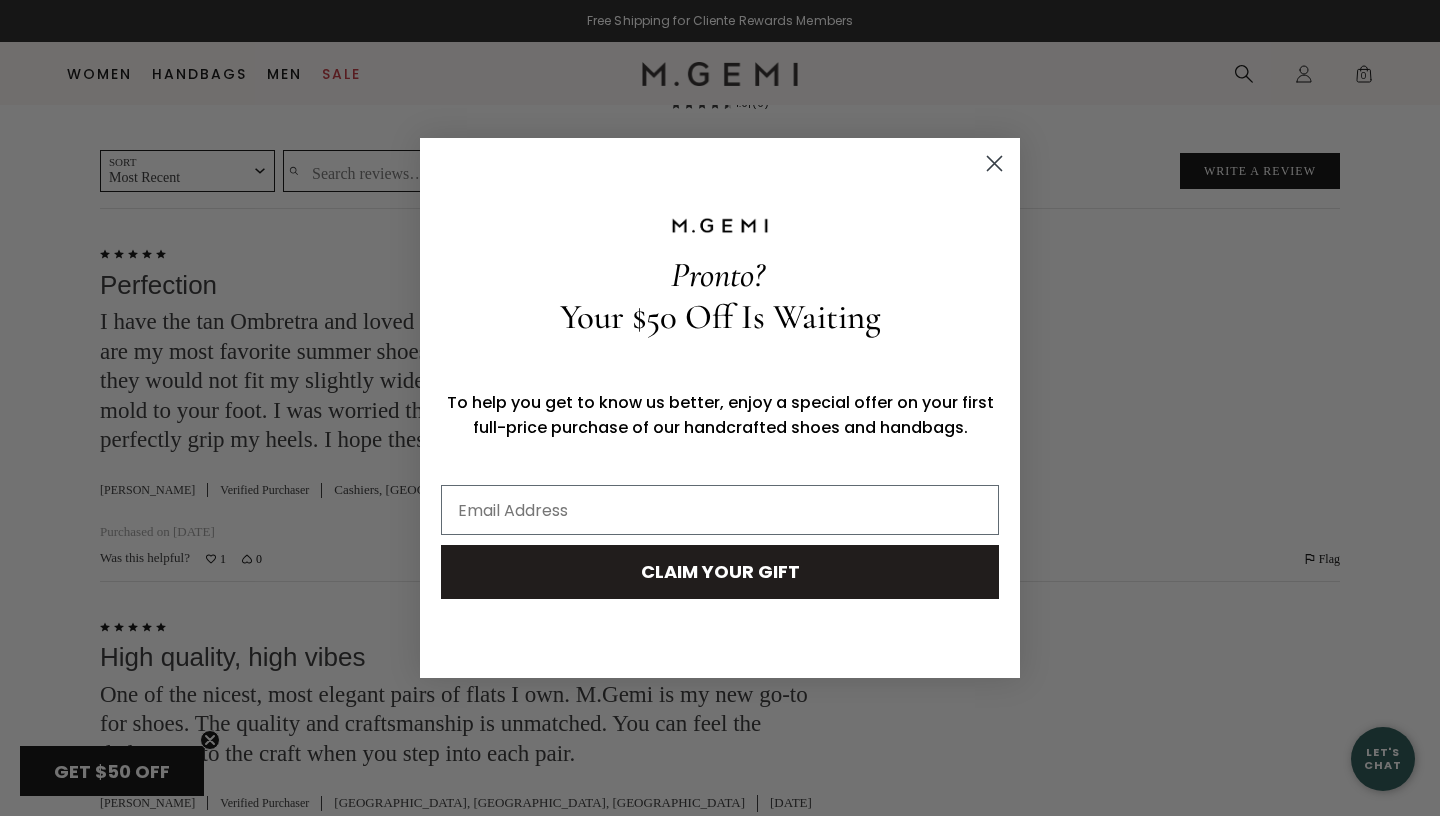 click 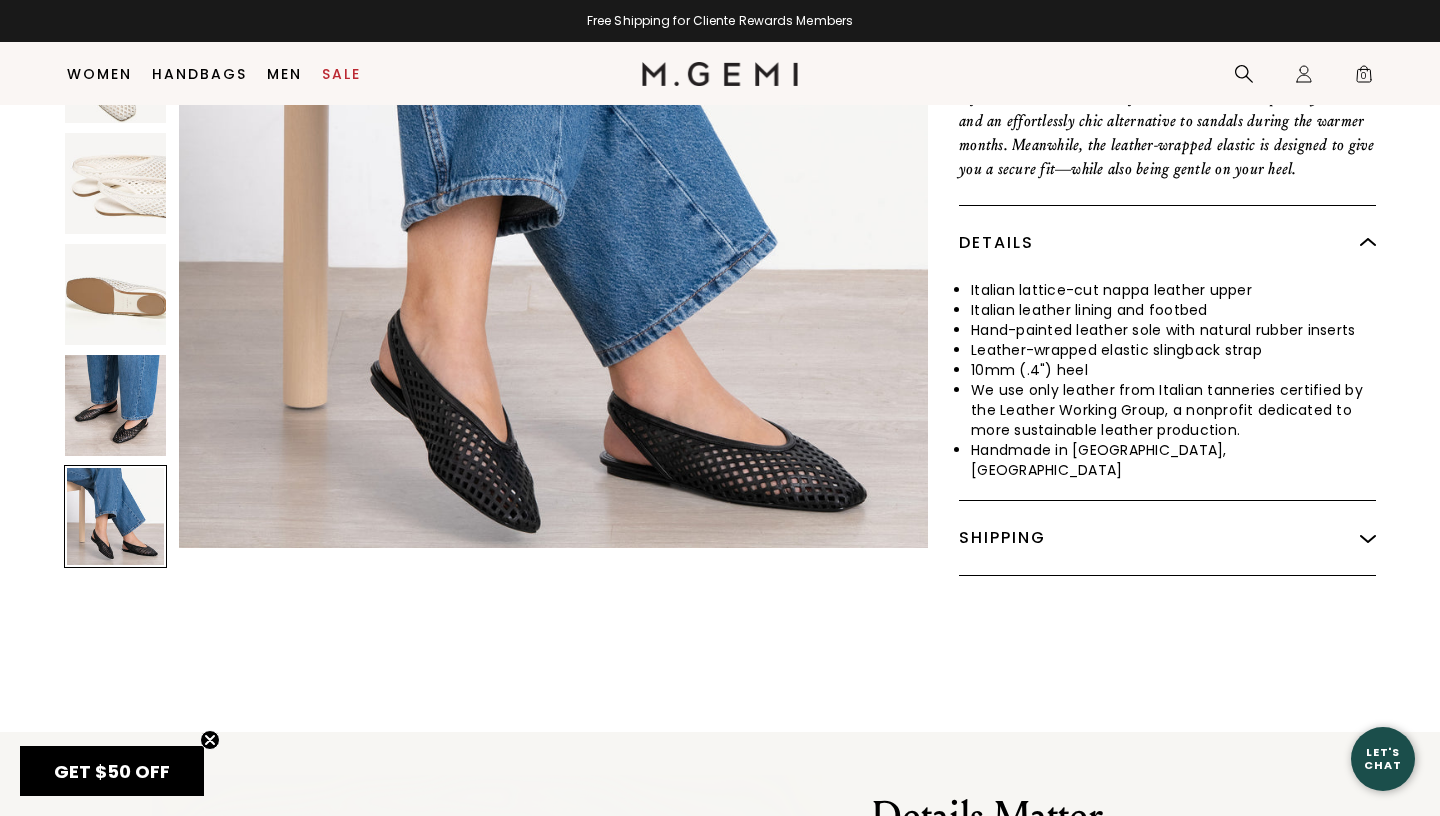 scroll, scrollTop: 598, scrollLeft: 0, axis: vertical 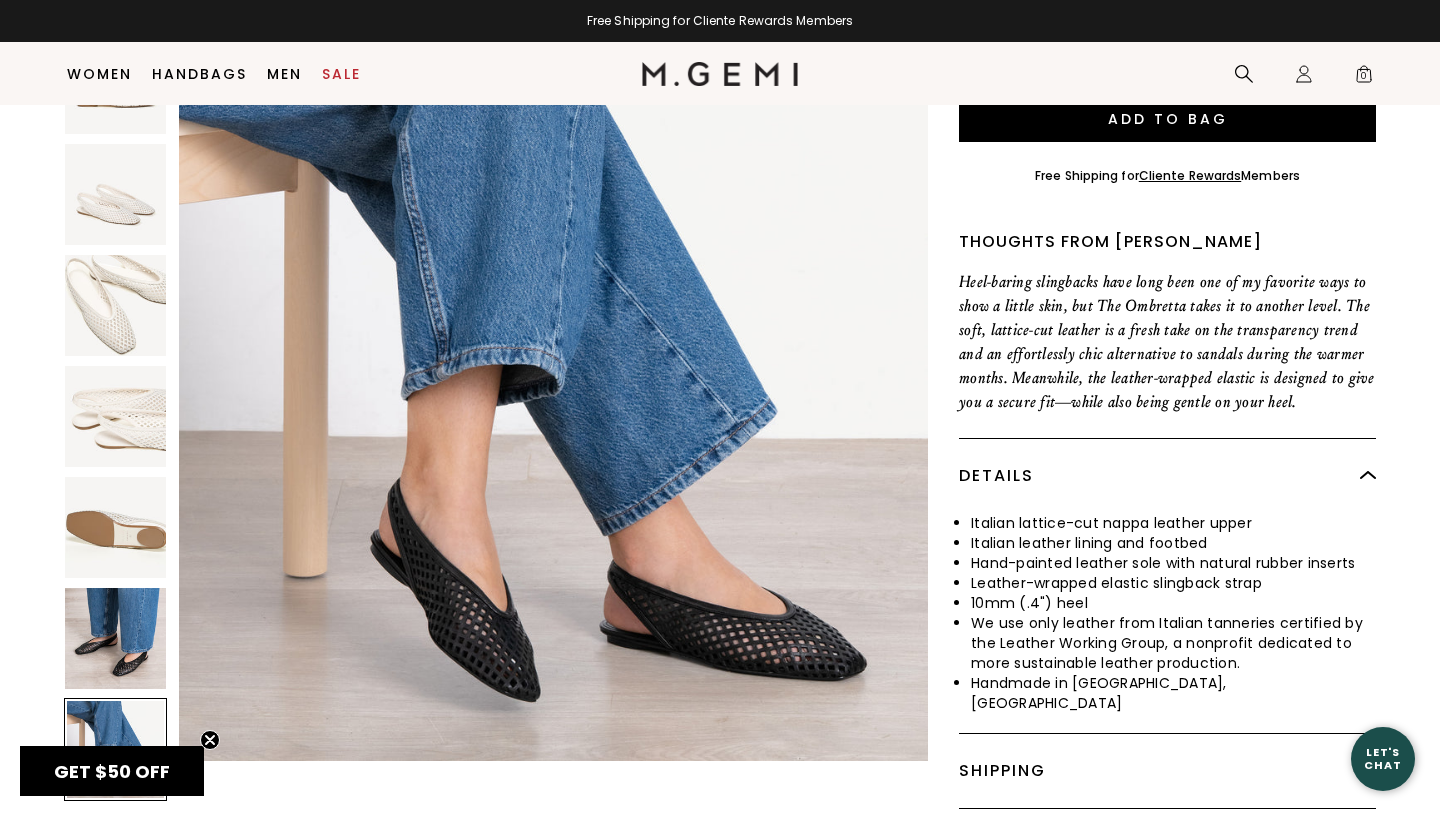 click at bounding box center [115, 416] 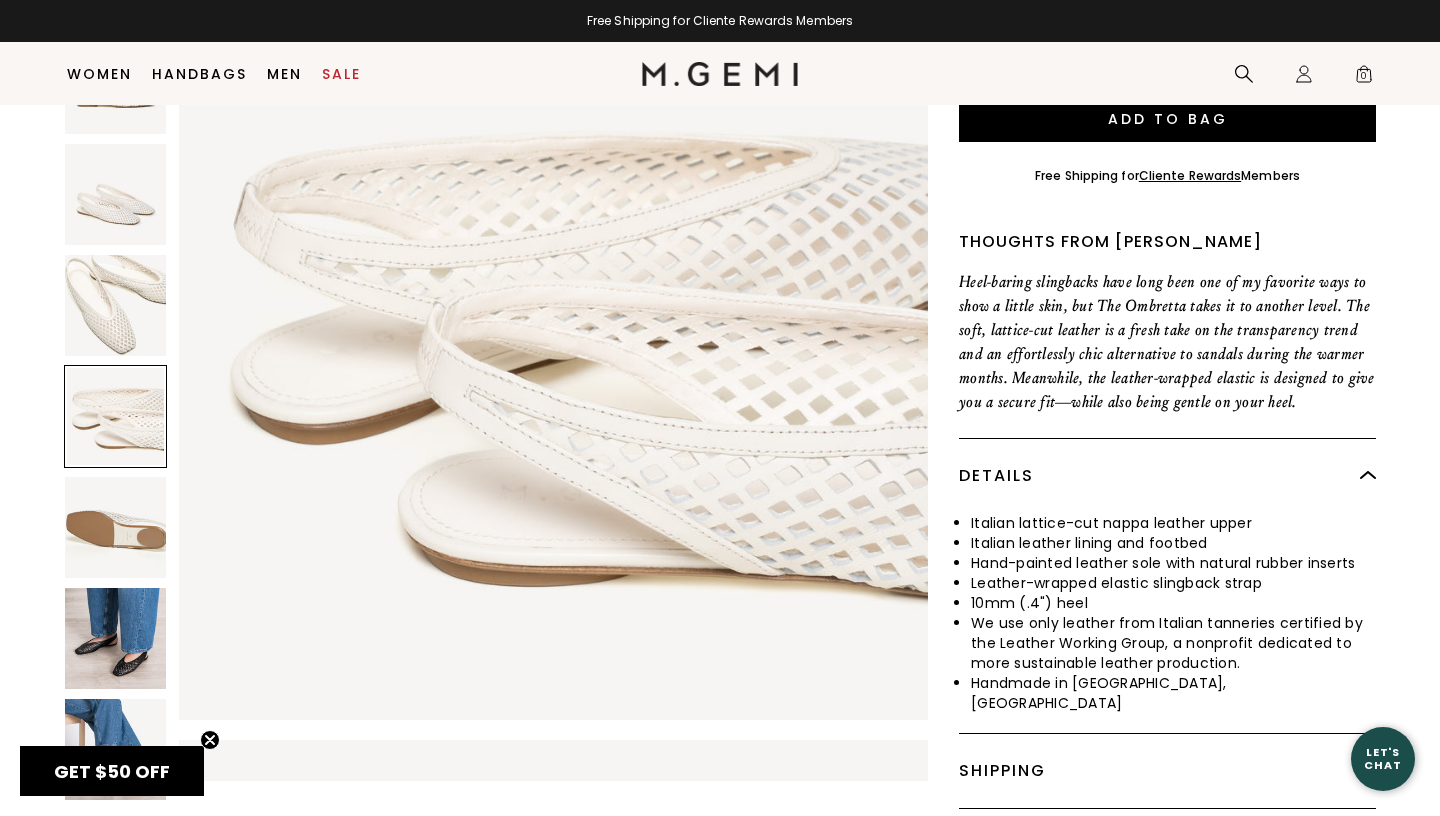scroll, scrollTop: 2367, scrollLeft: 0, axis: vertical 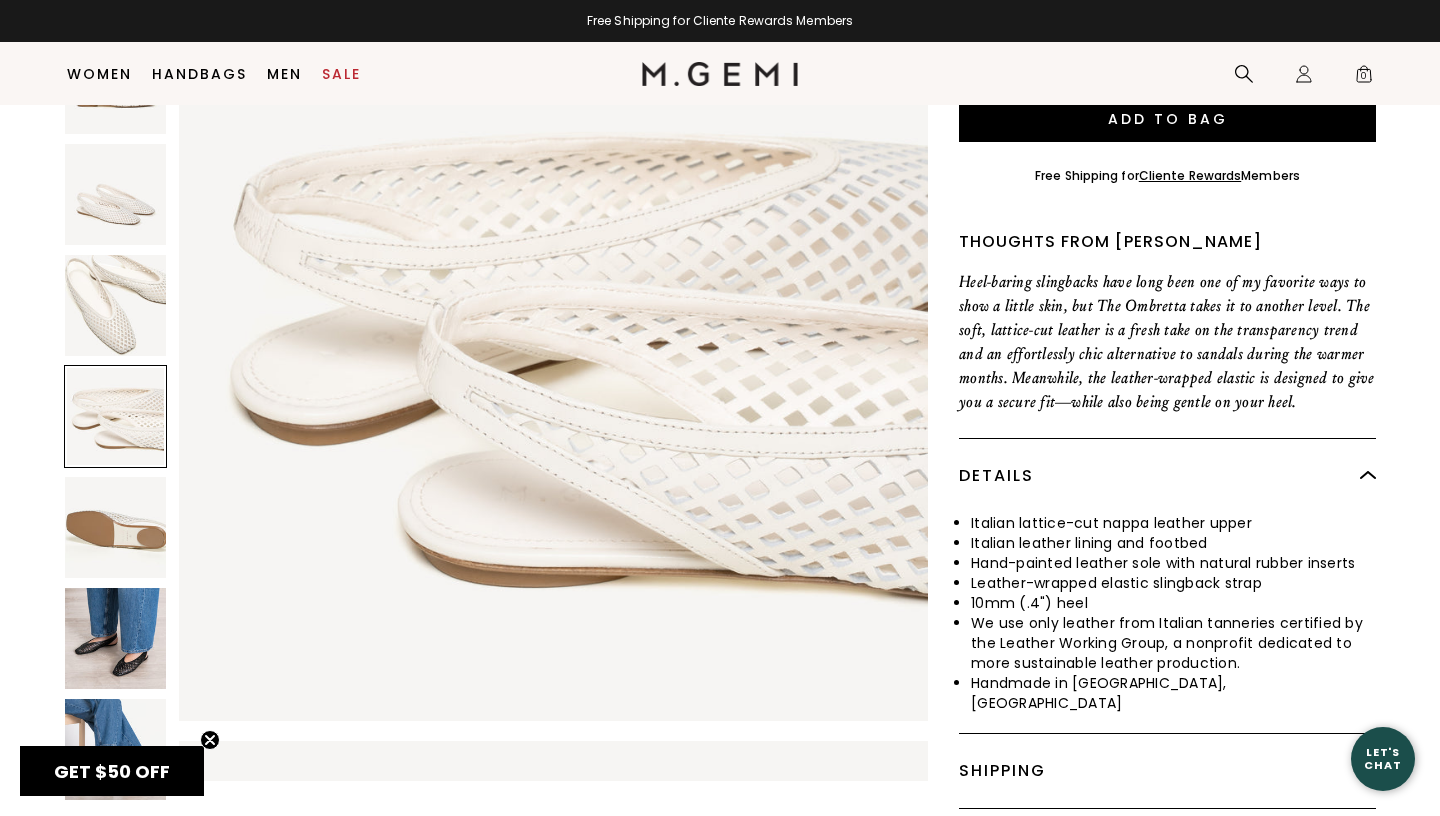 click at bounding box center (115, 305) 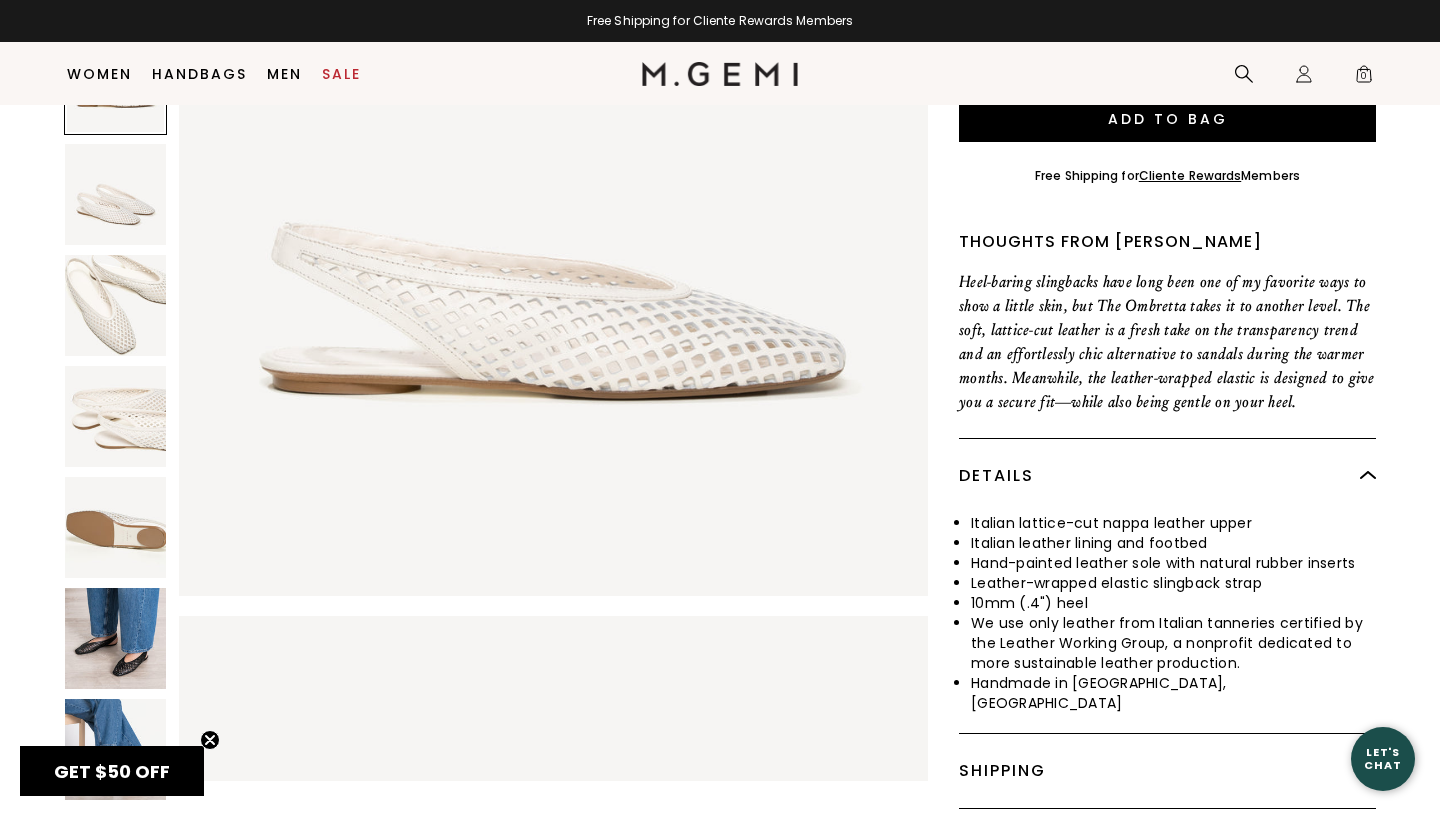 scroll, scrollTop: 0, scrollLeft: 0, axis: both 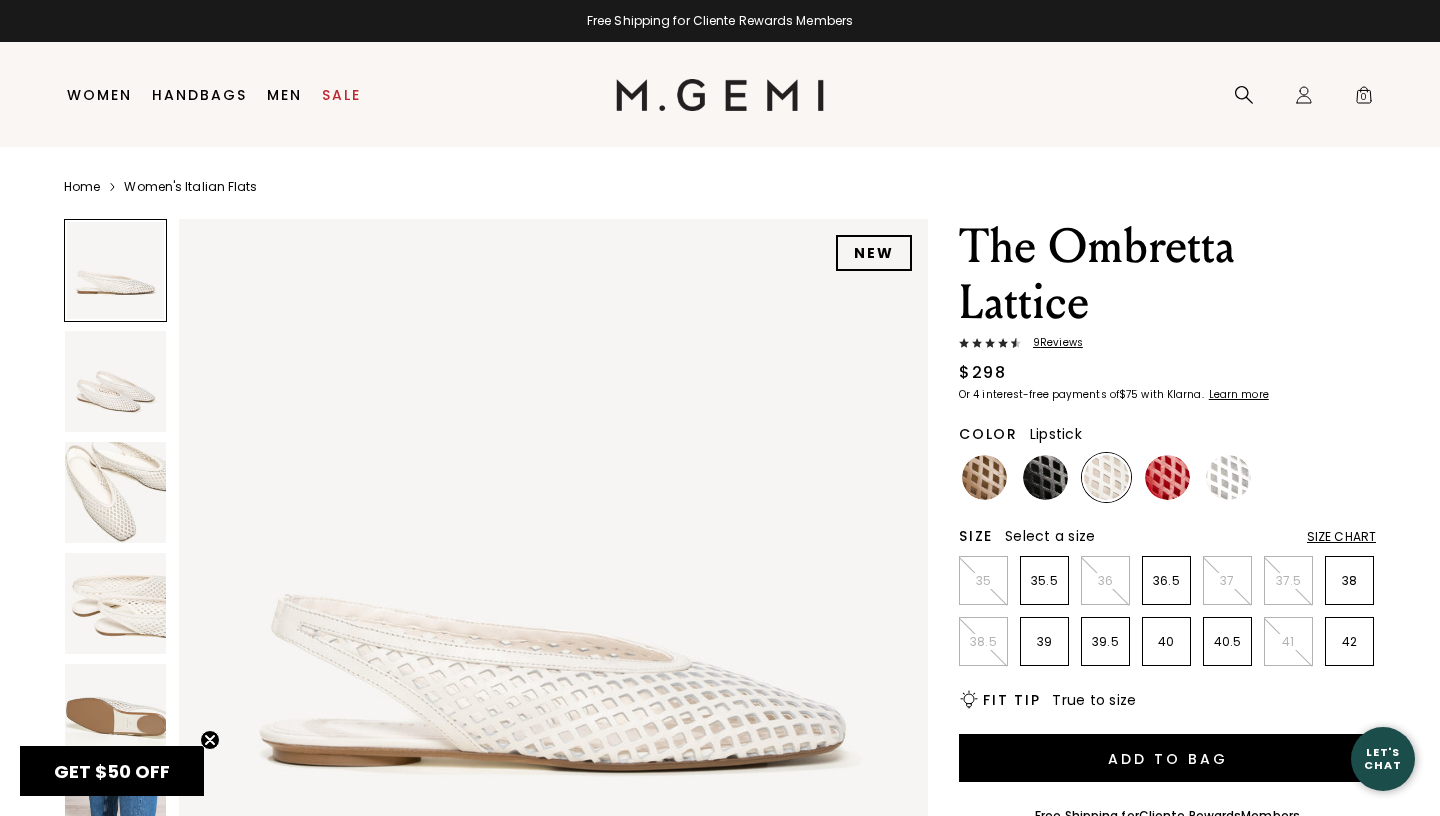click at bounding box center (1228, 477) 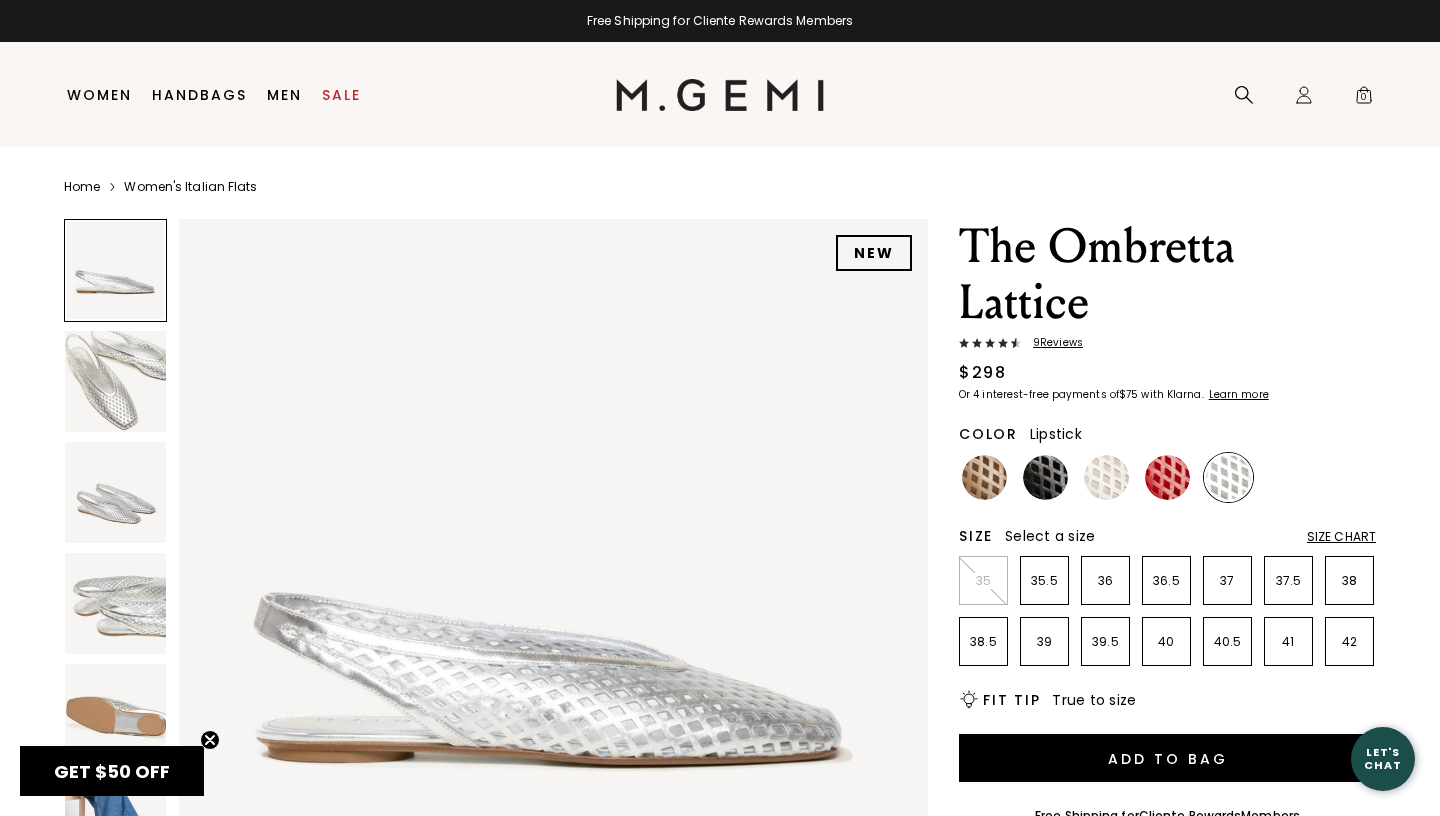 click at bounding box center (1167, 477) 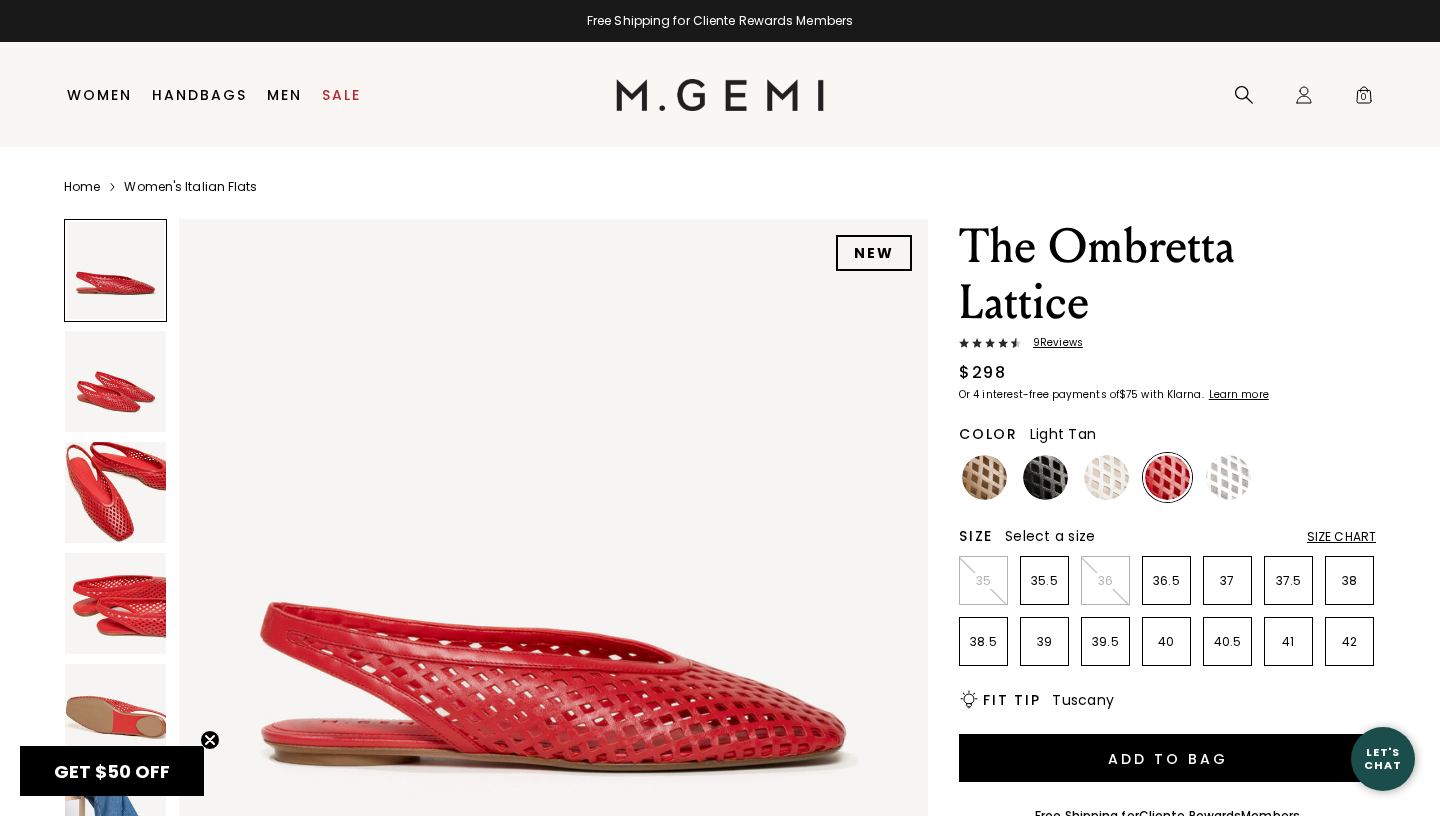 click at bounding box center [984, 477] 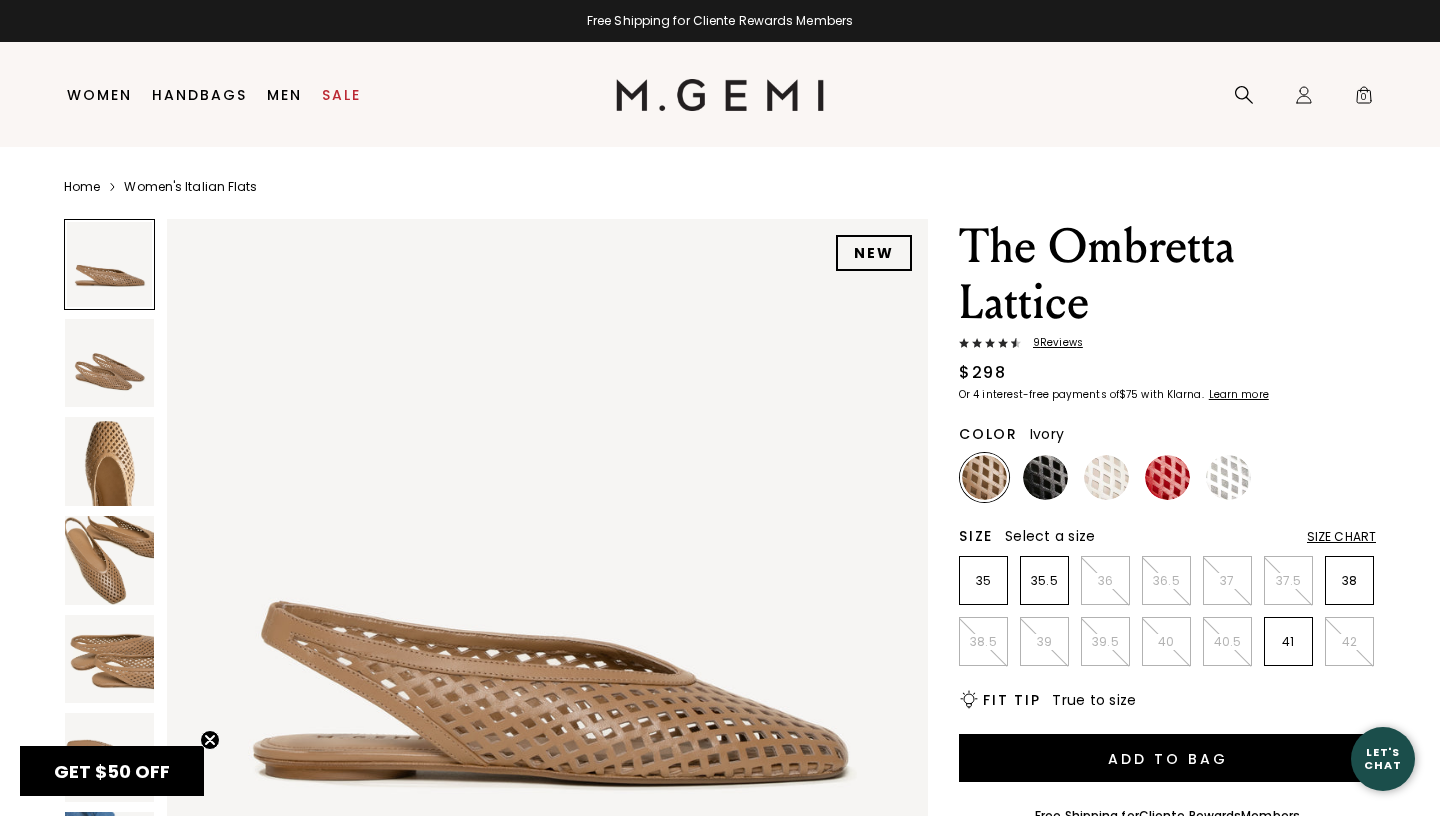 click at bounding box center [1106, 477] 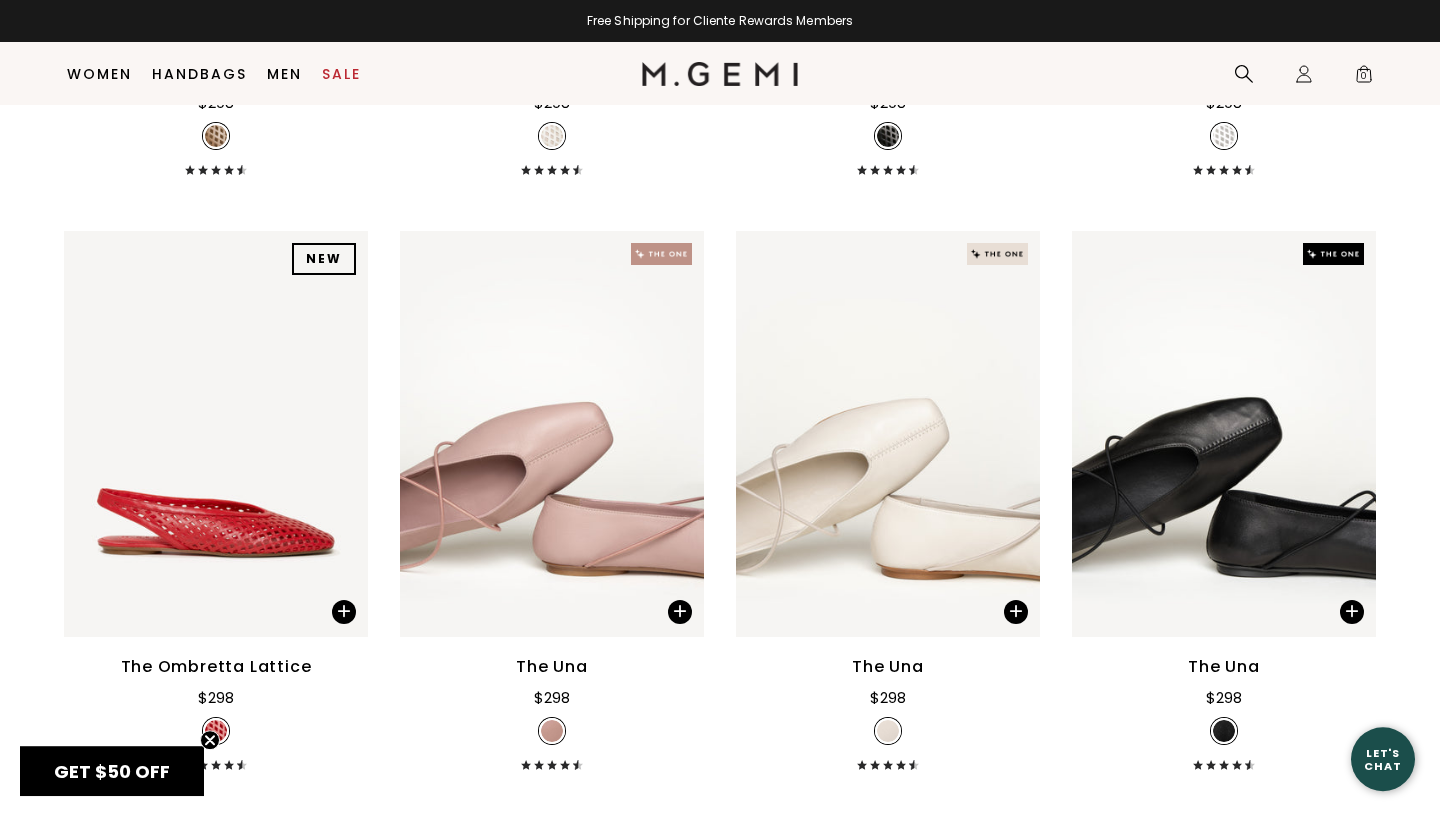 scroll, scrollTop: 934, scrollLeft: 0, axis: vertical 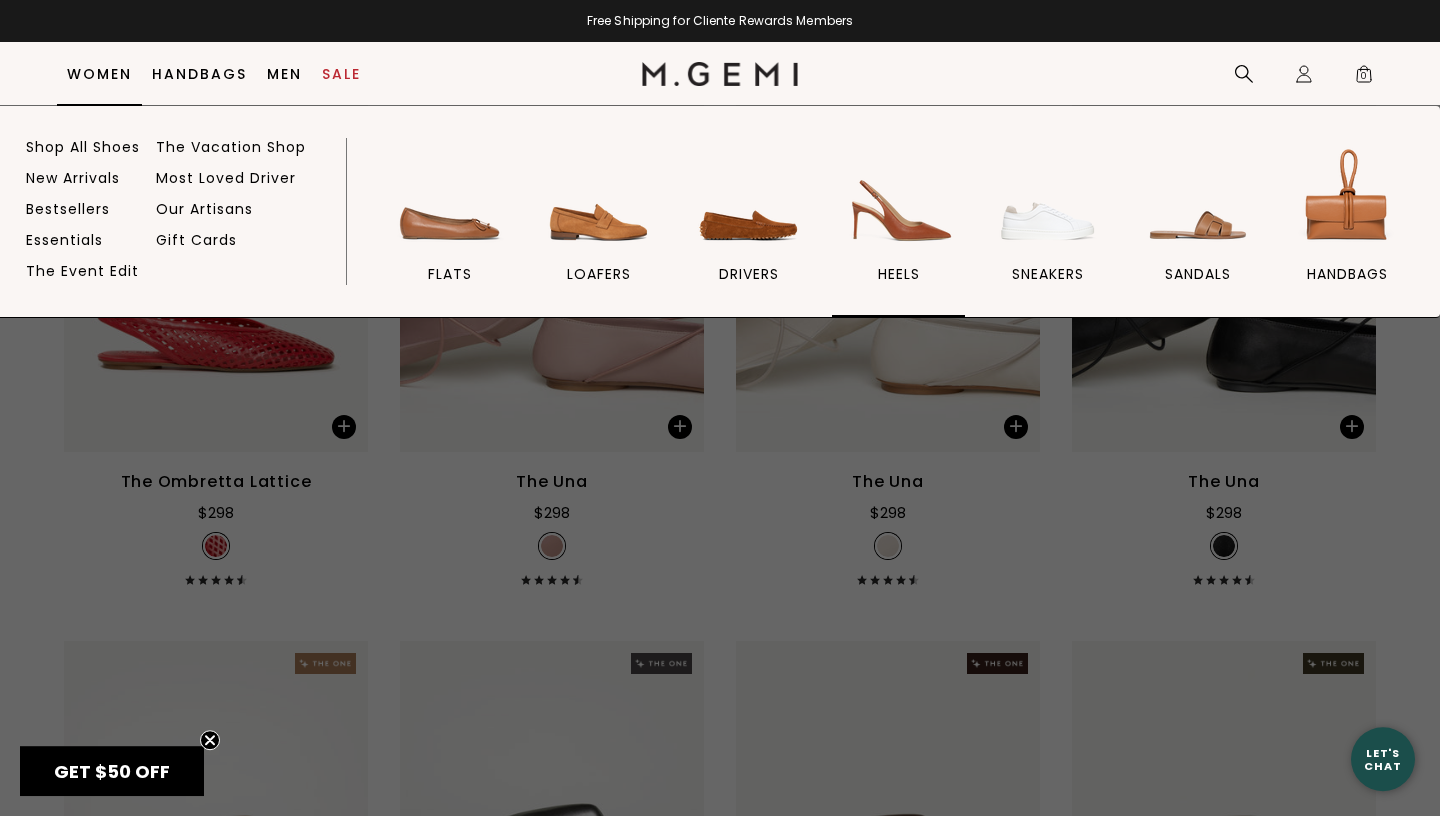click at bounding box center [899, 199] 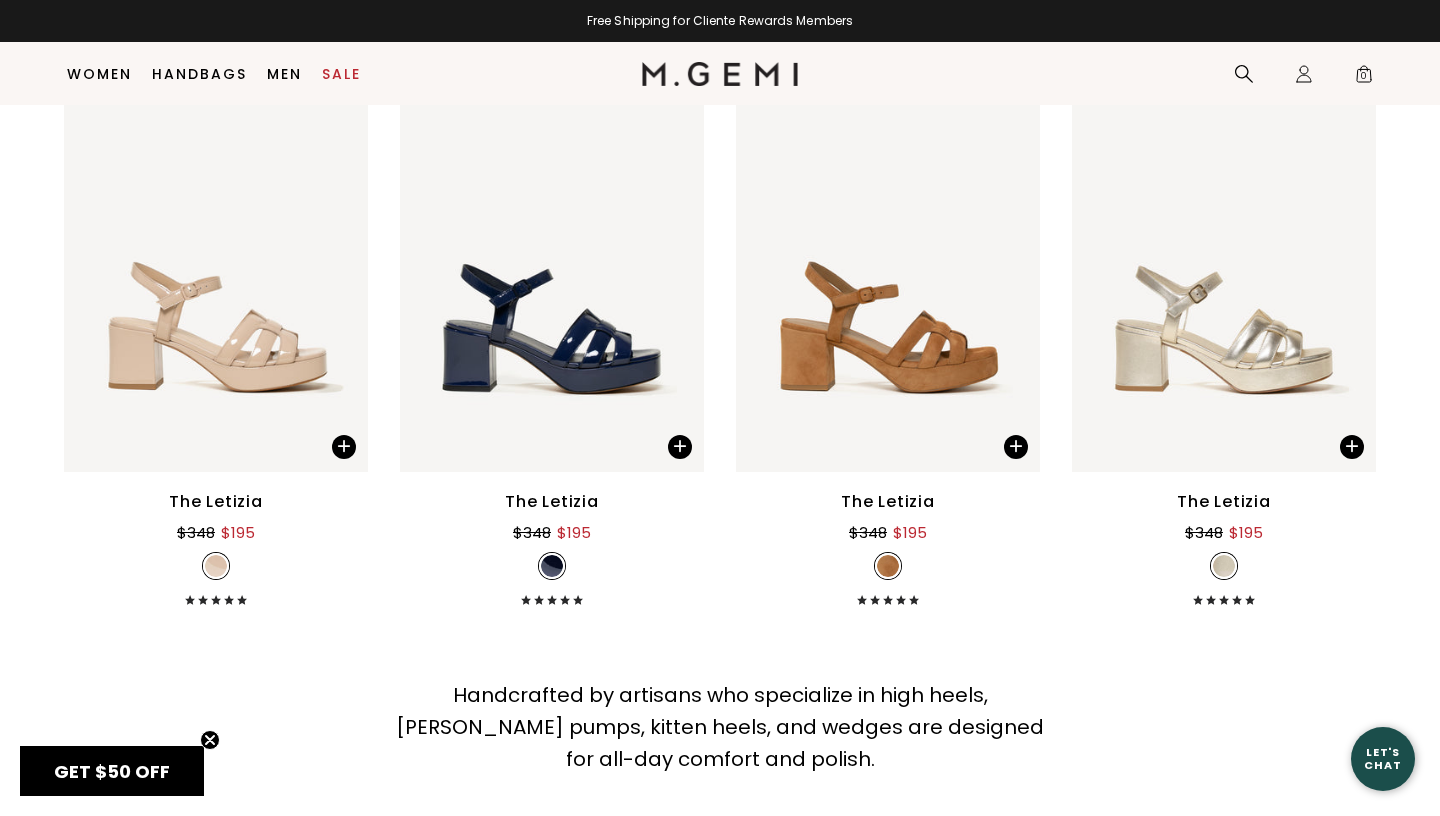 scroll, scrollTop: 7569, scrollLeft: 0, axis: vertical 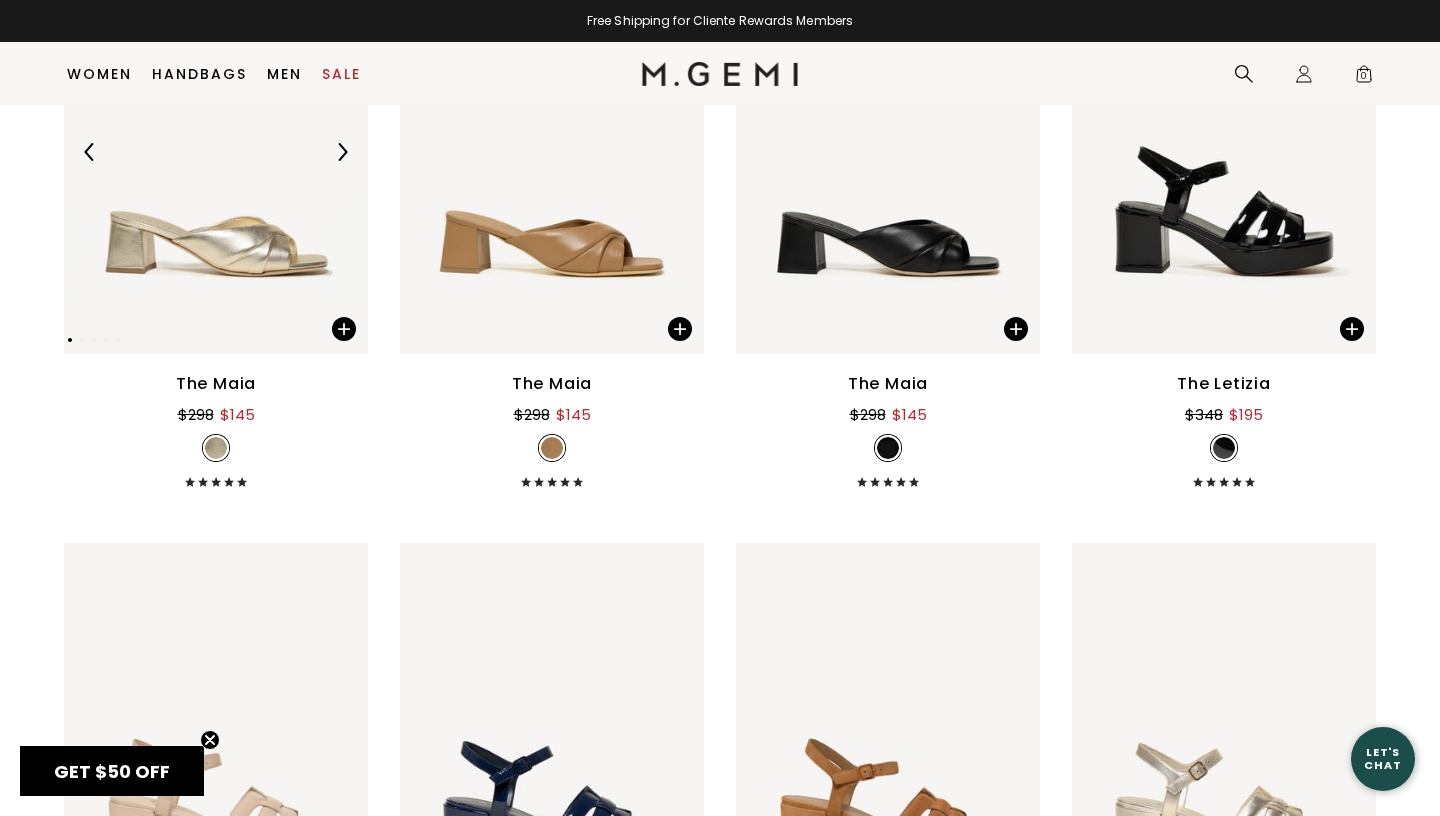 click at bounding box center [216, 151] 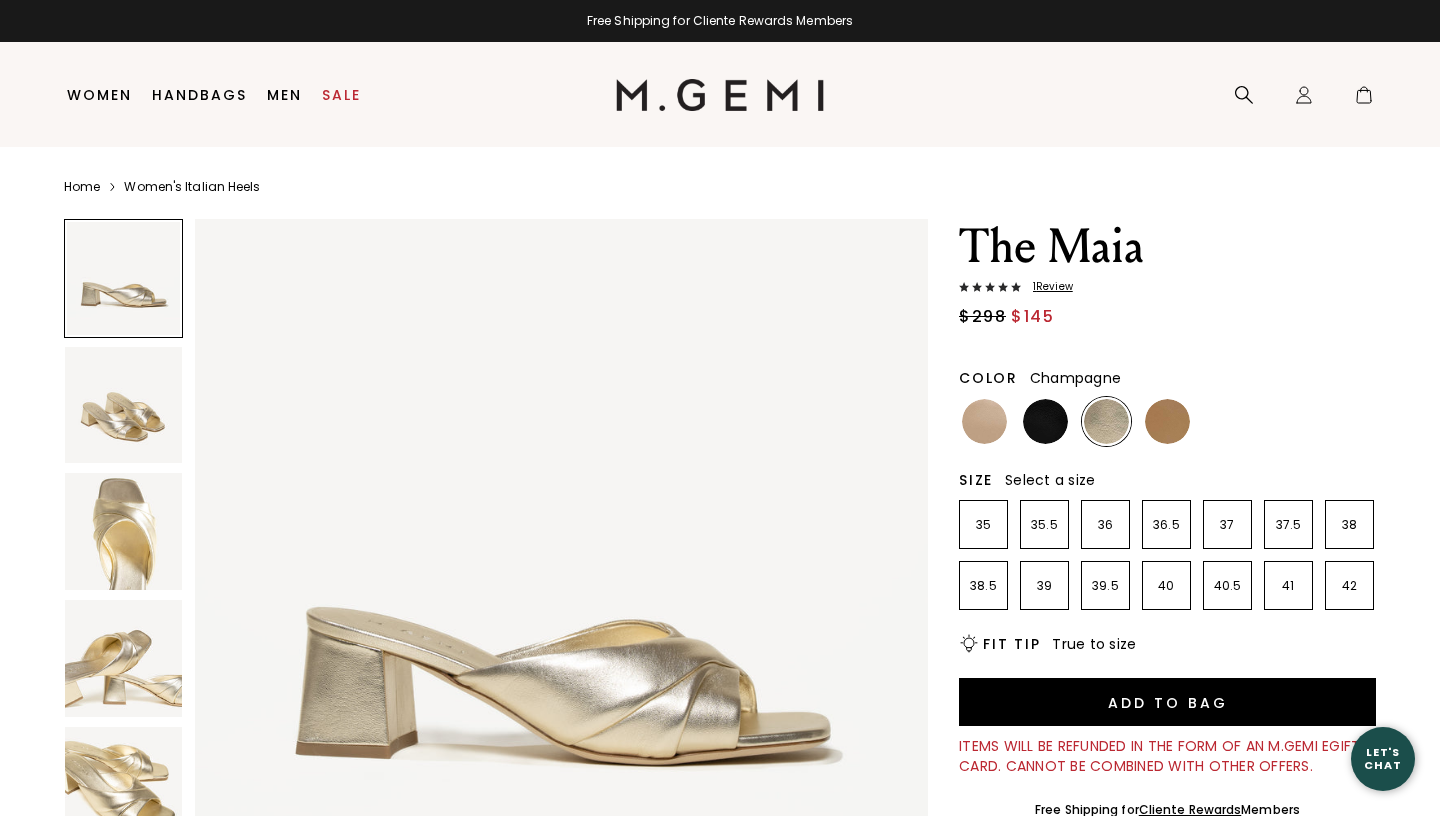 scroll, scrollTop: 0, scrollLeft: 0, axis: both 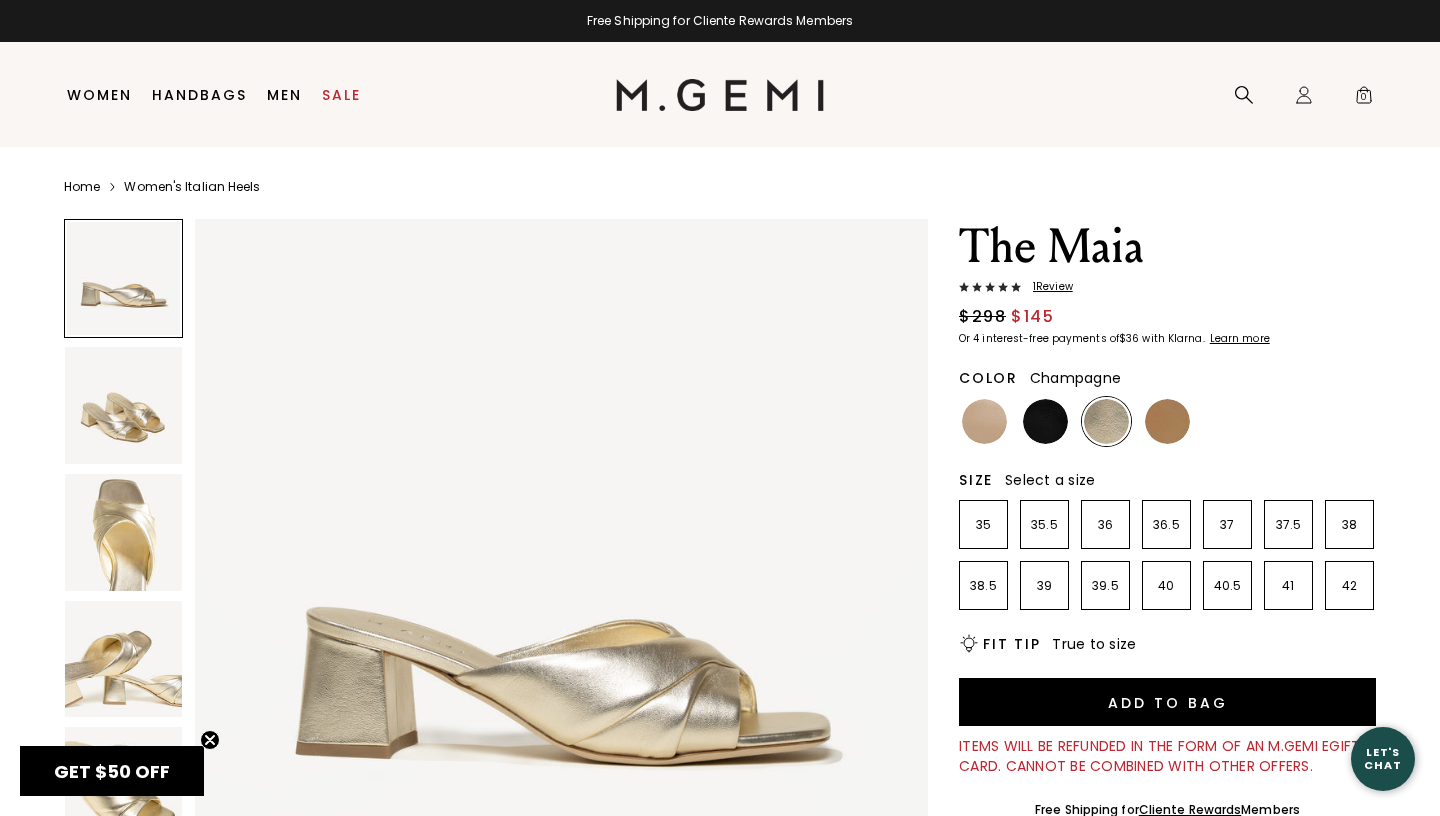 click at bounding box center [123, 532] 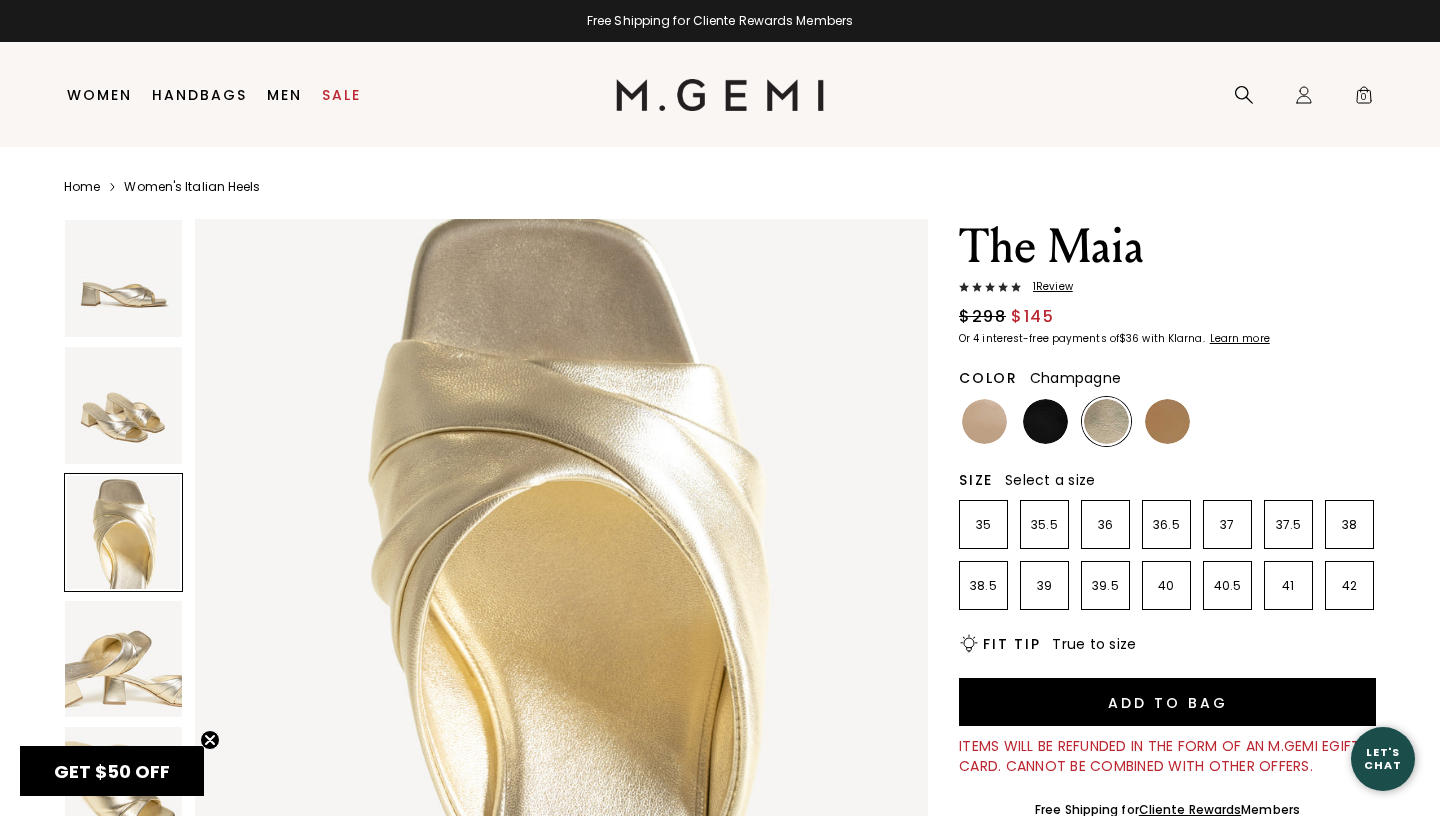 click at bounding box center [123, 659] 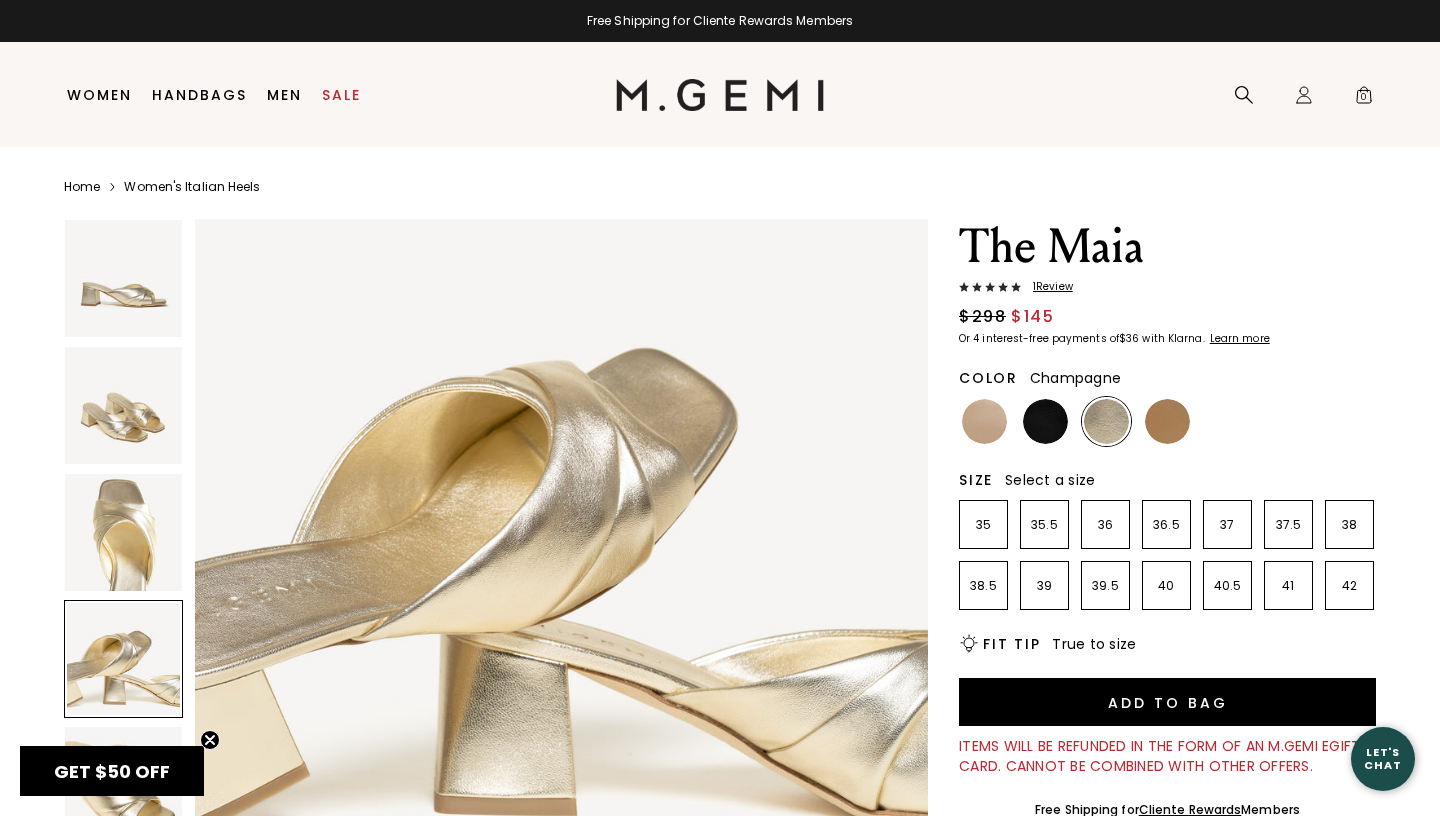 scroll, scrollTop: 2319, scrollLeft: 0, axis: vertical 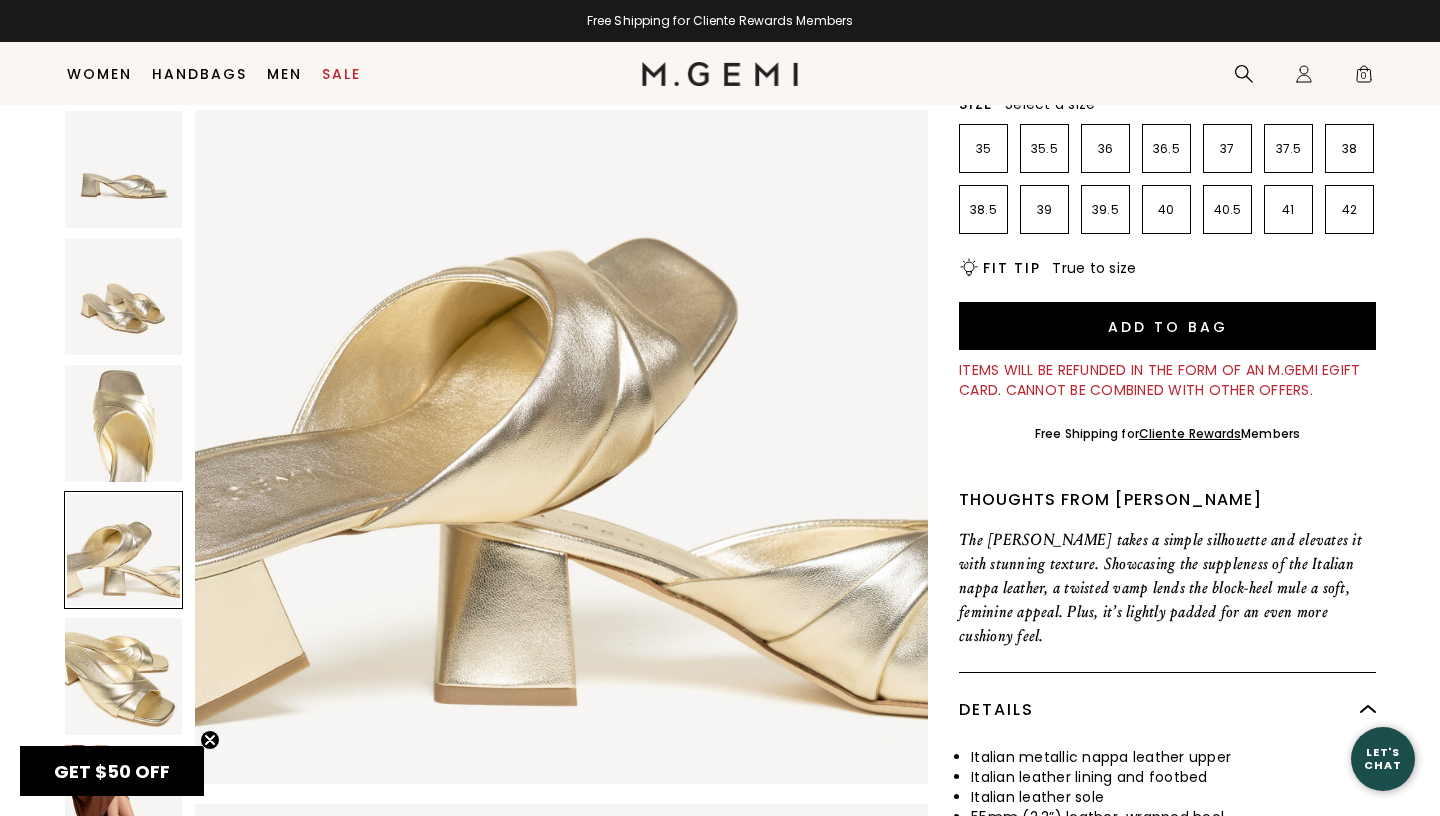 click at bounding box center (123, 676) 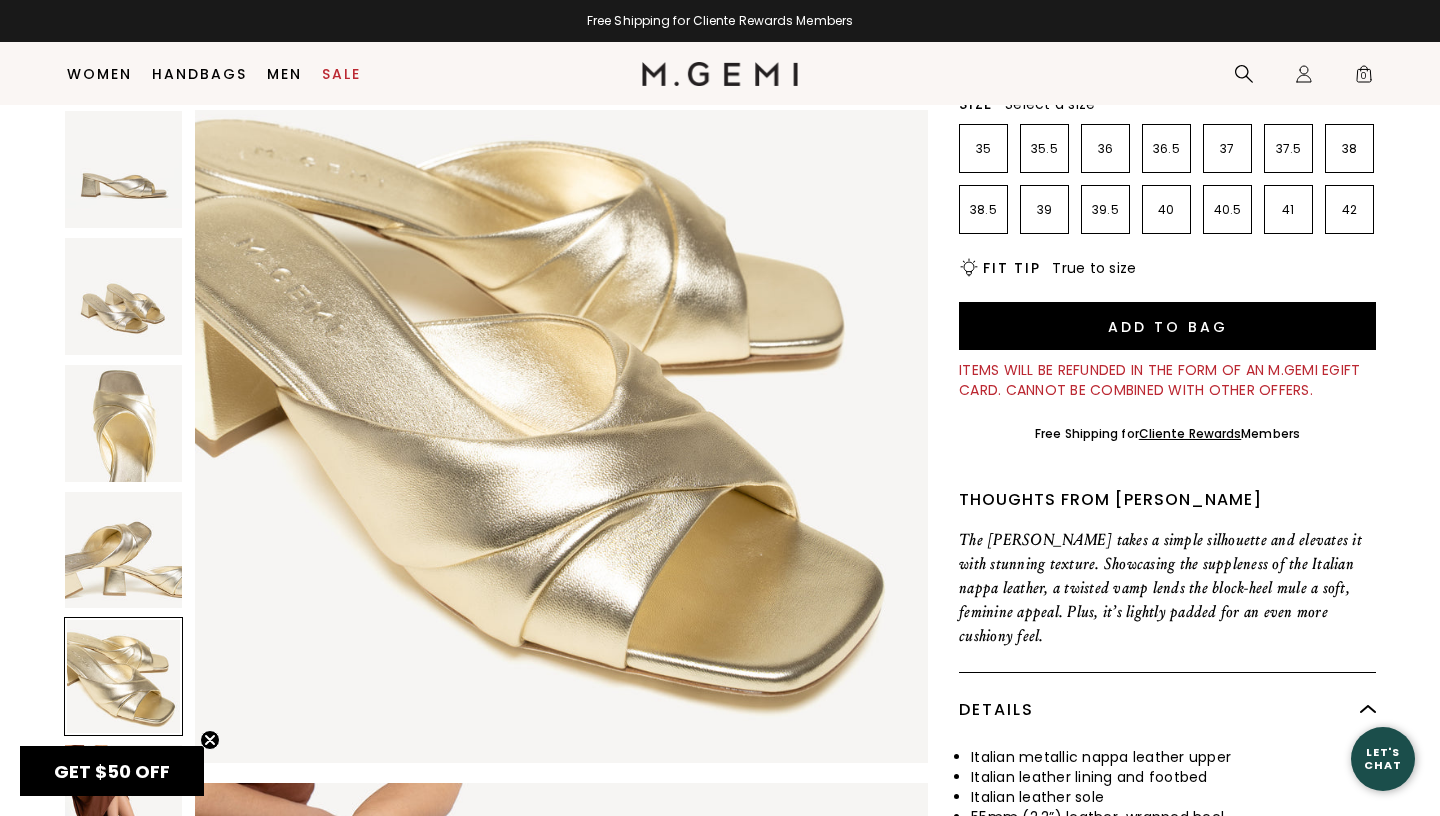 scroll, scrollTop: 3093, scrollLeft: 0, axis: vertical 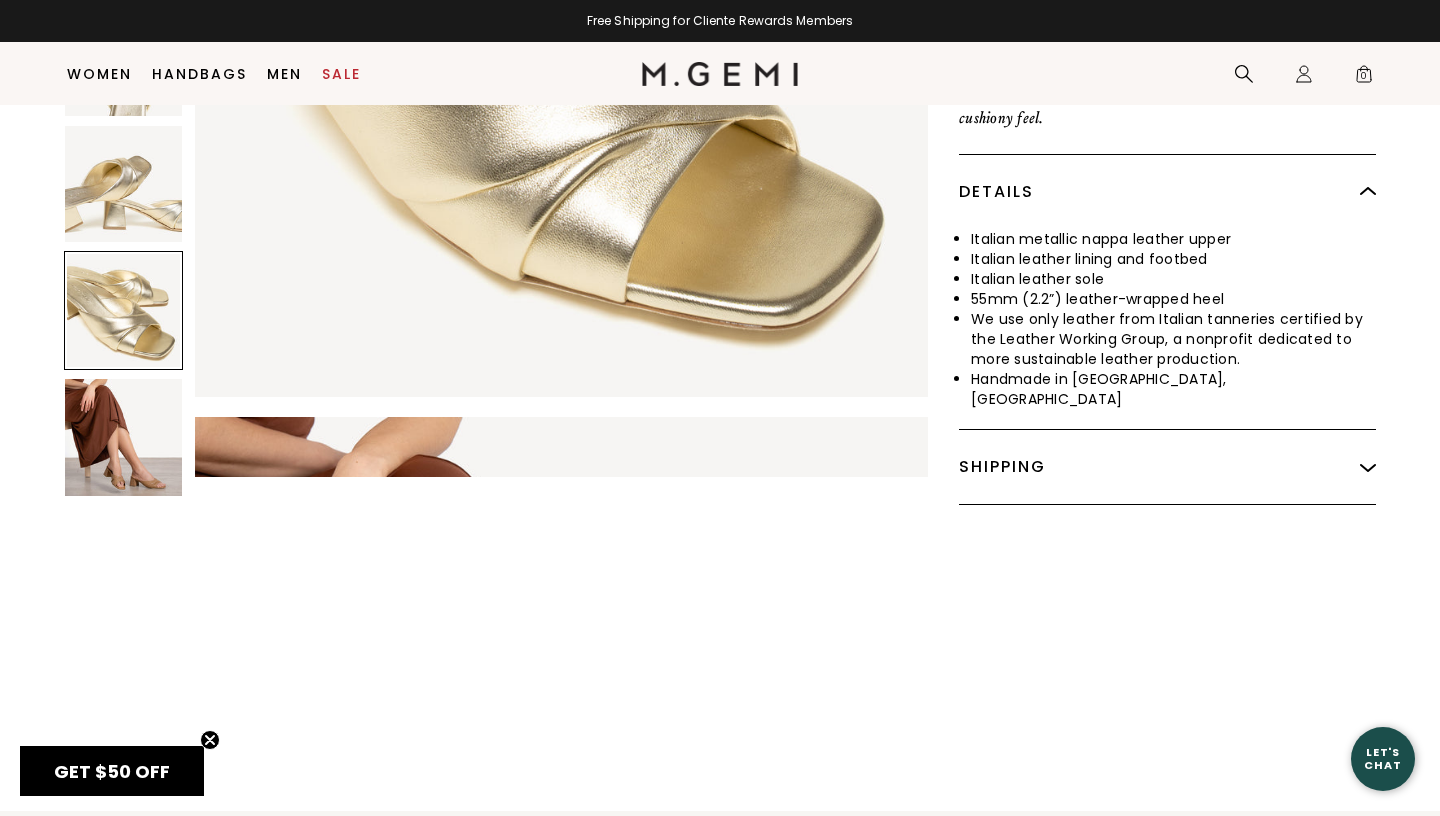 click at bounding box center [123, 438] 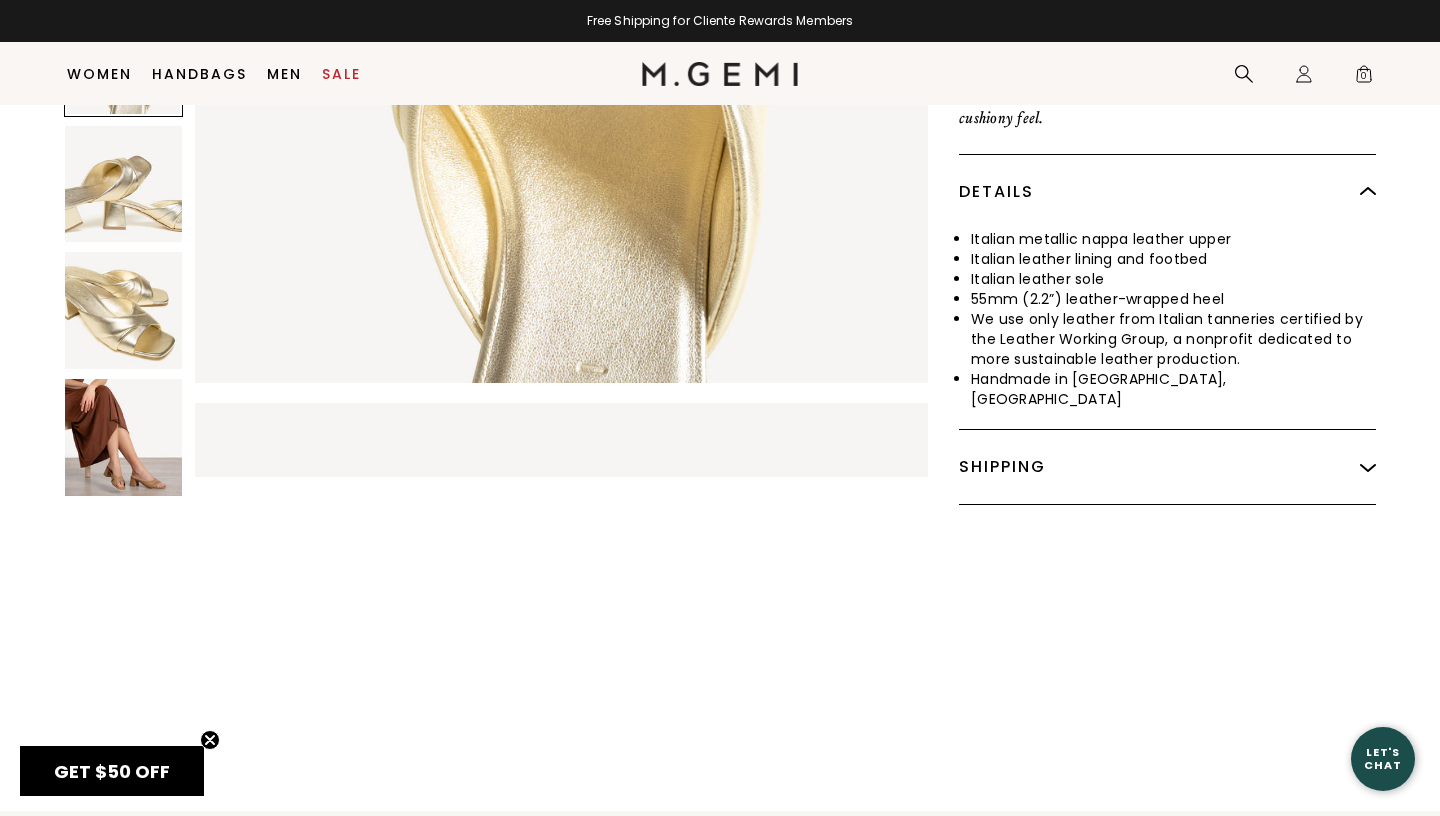 scroll, scrollTop: 1600, scrollLeft: 0, axis: vertical 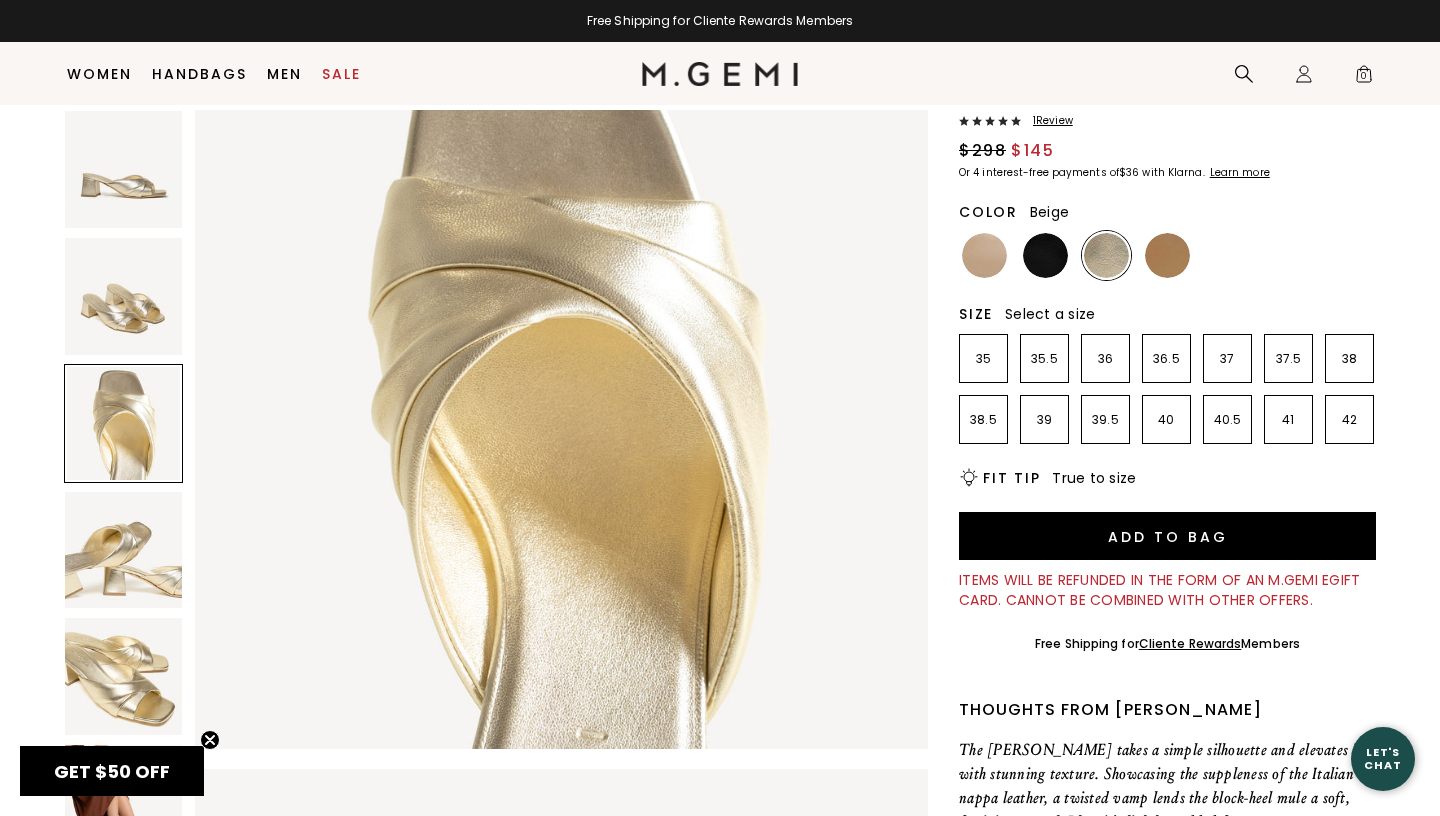 click at bounding box center (984, 255) 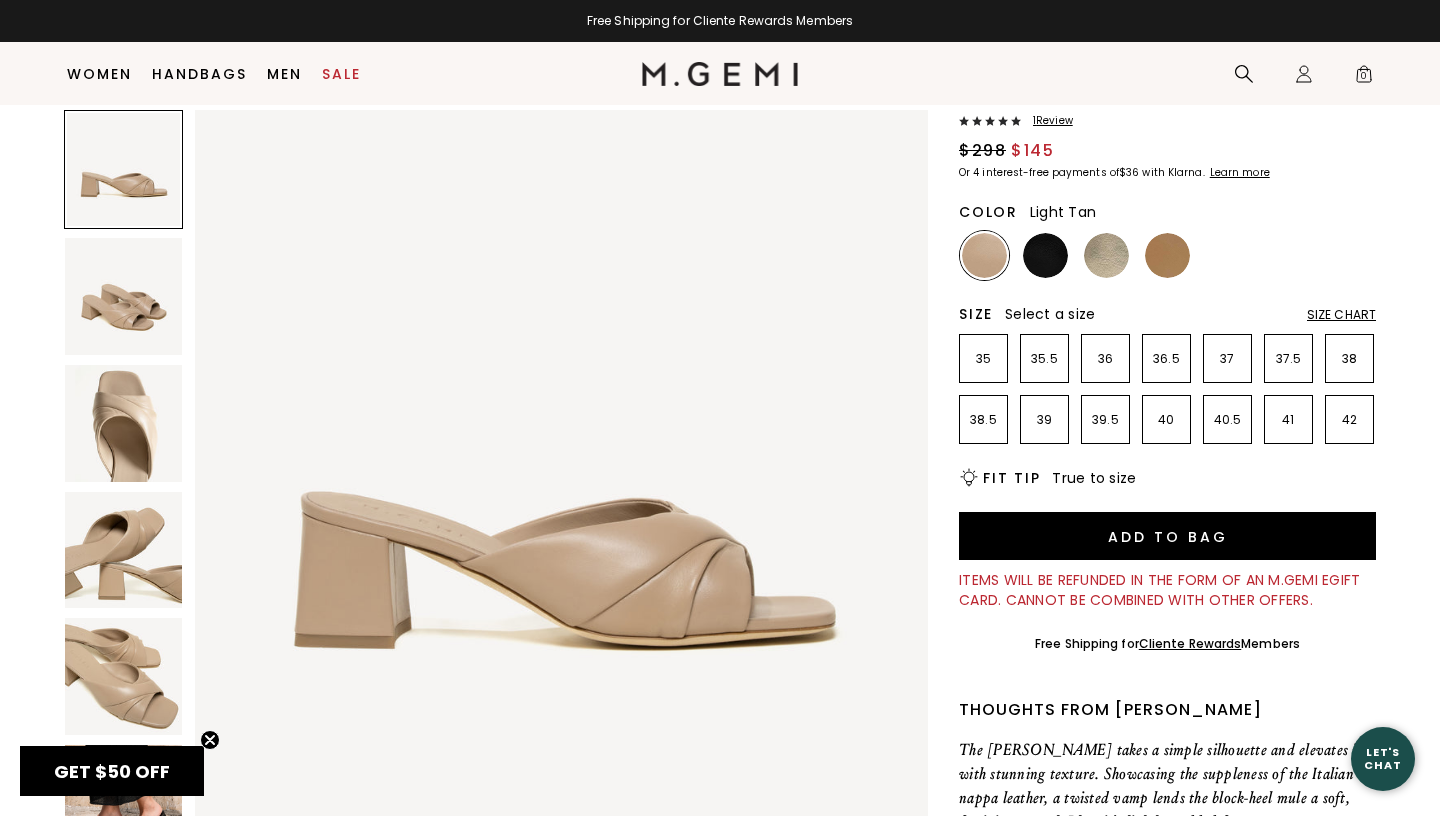 click at bounding box center [1167, 255] 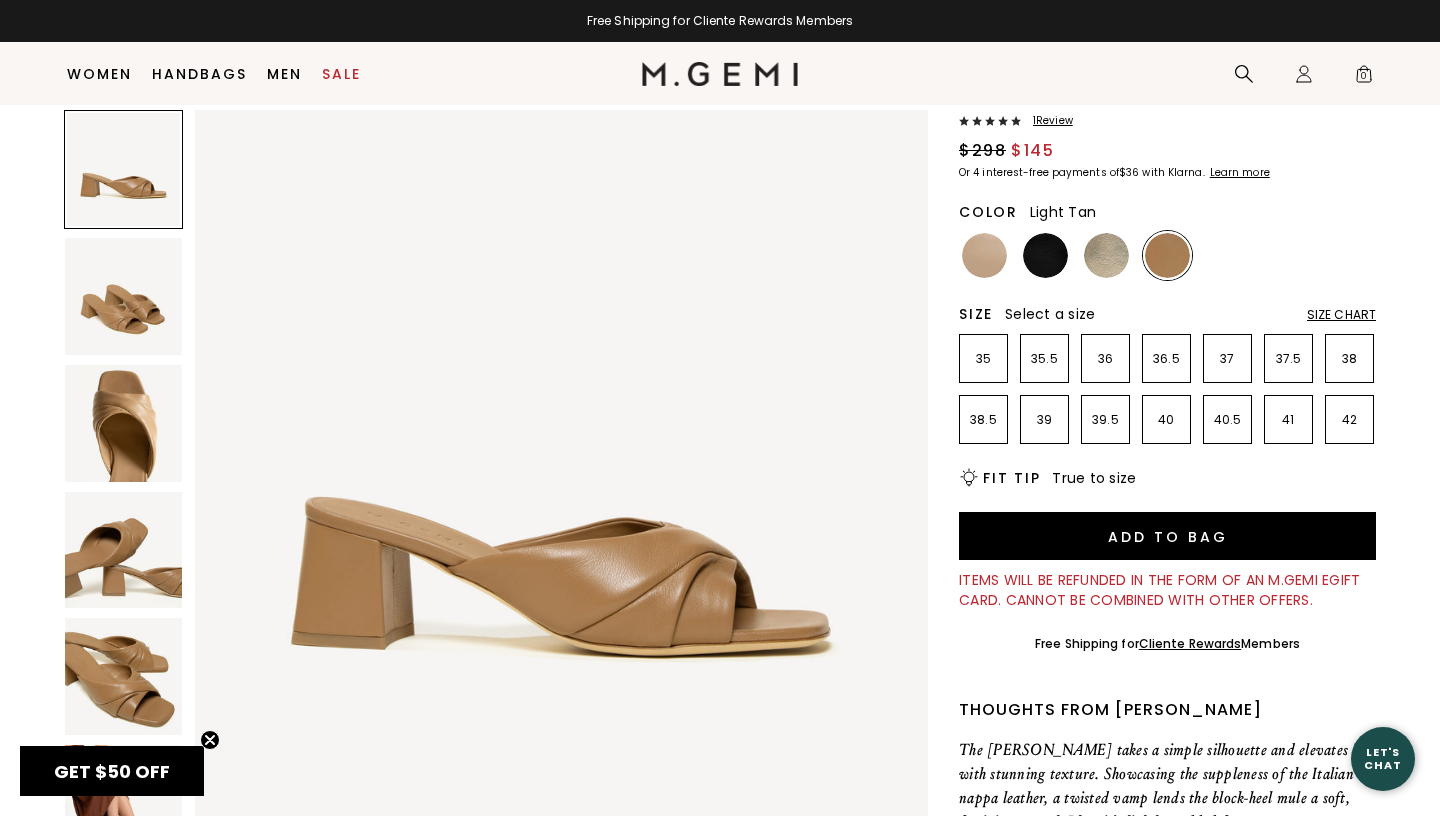 click at bounding box center [123, 676] 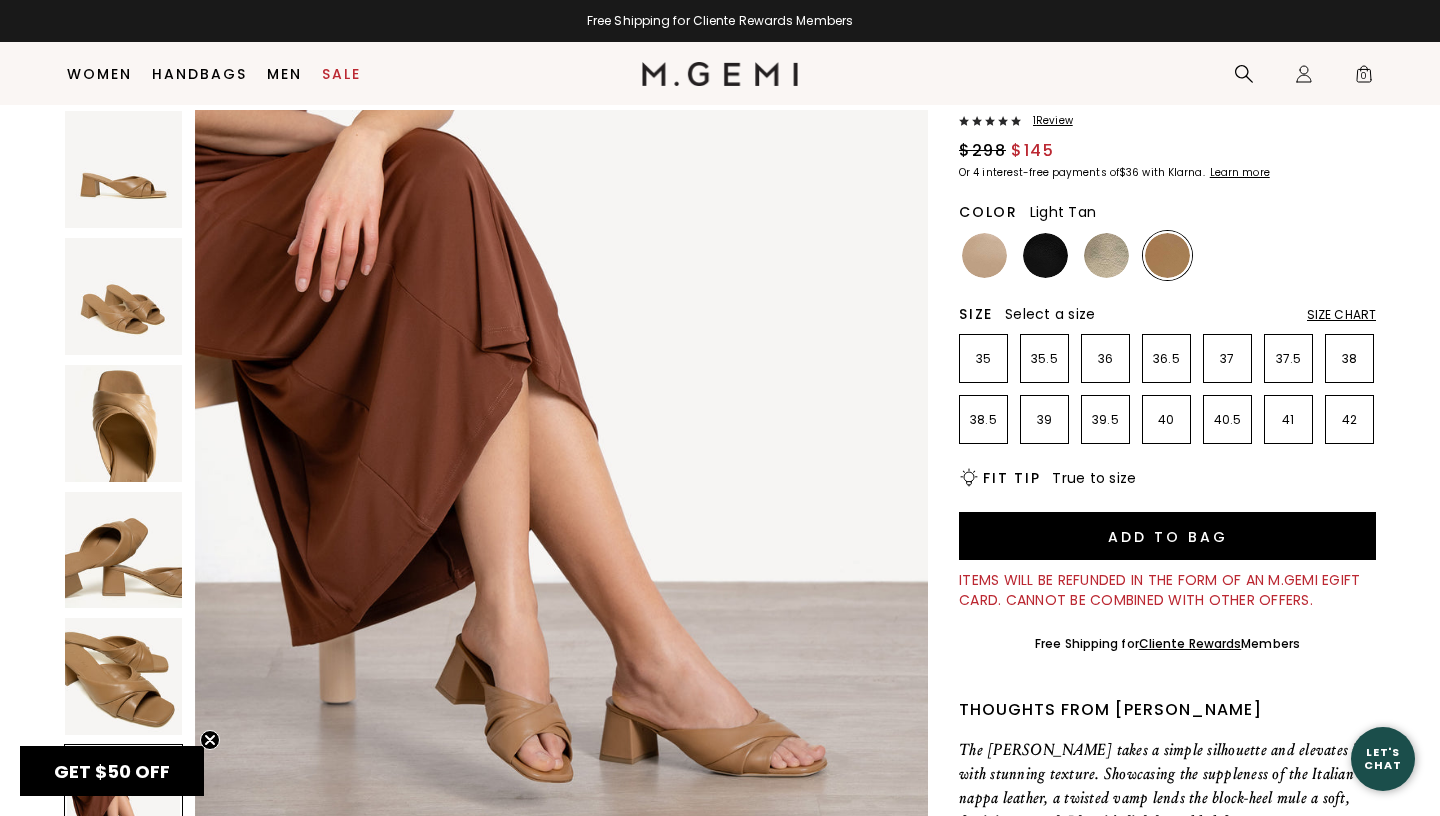 scroll, scrollTop: 3906, scrollLeft: 0, axis: vertical 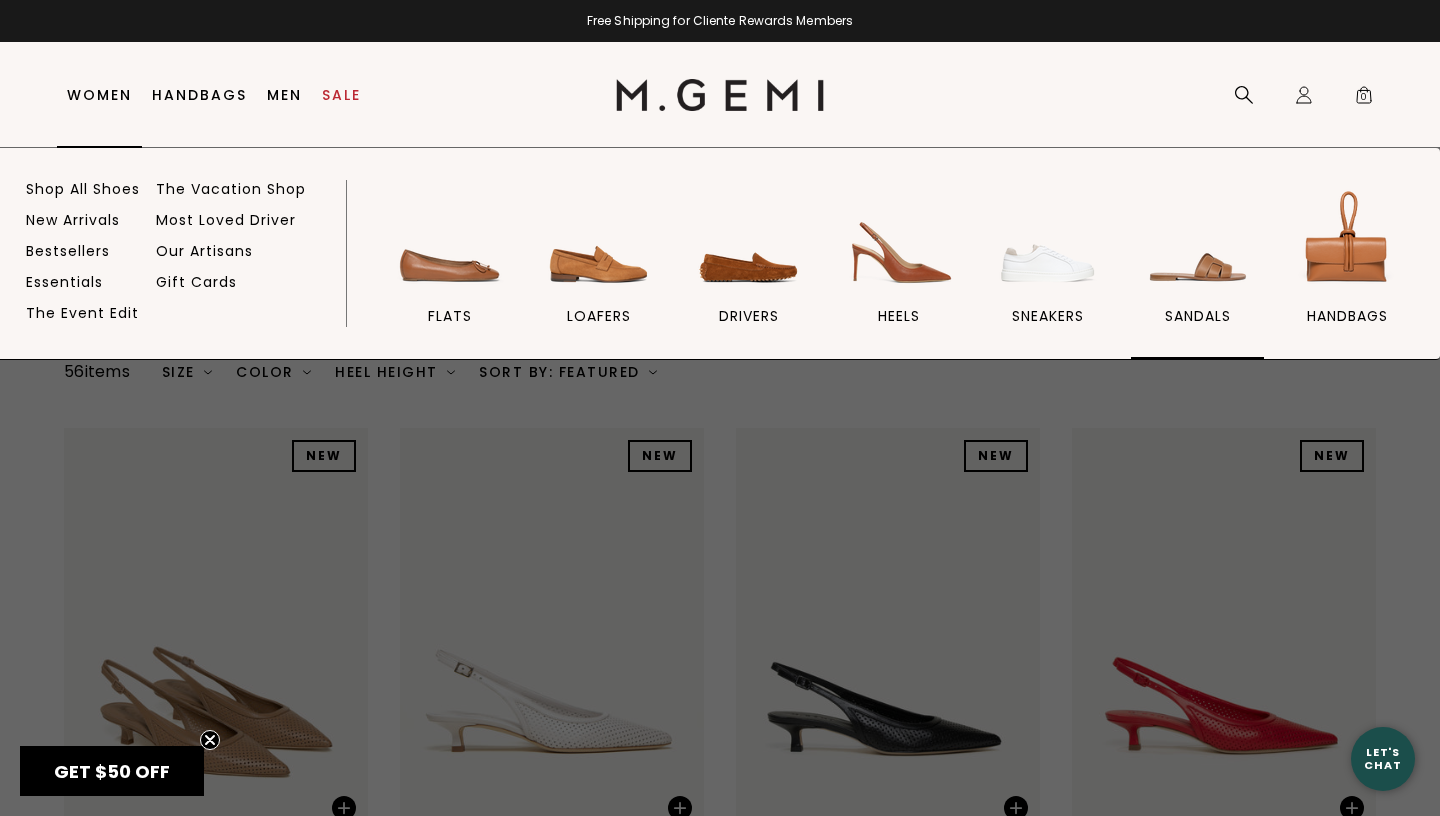 click at bounding box center [1198, 241] 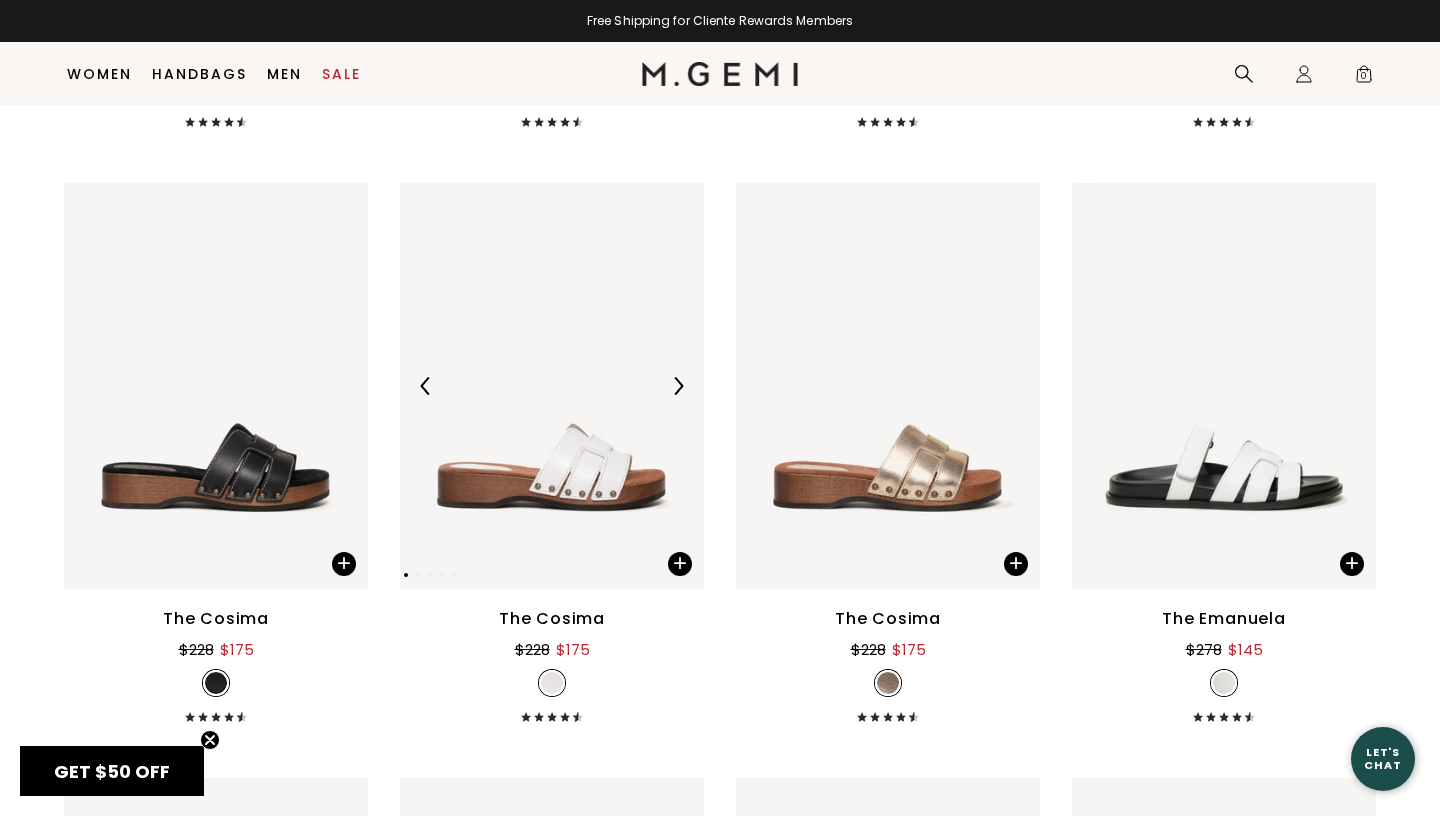 scroll, scrollTop: 6212, scrollLeft: 0, axis: vertical 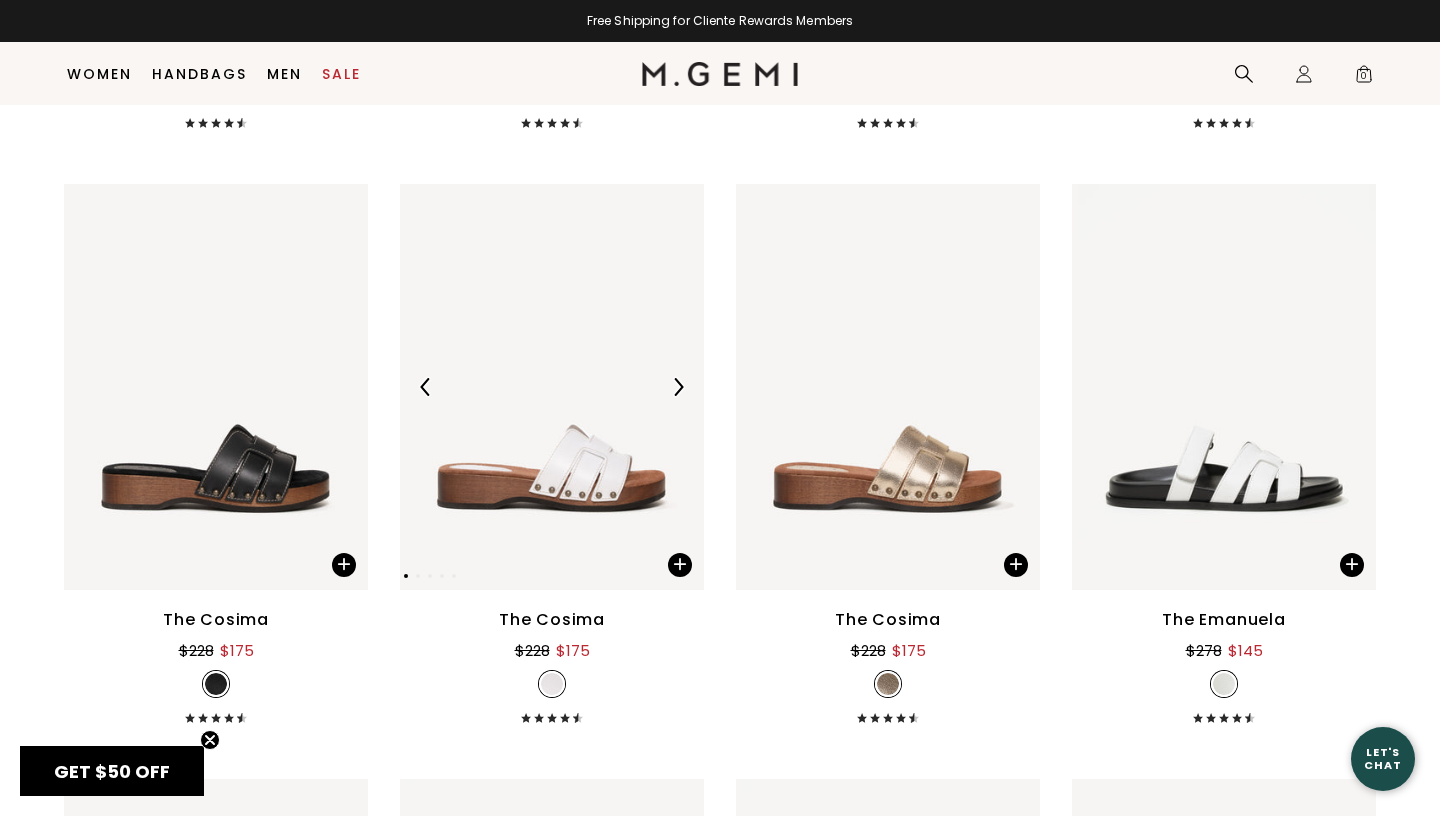 click at bounding box center (552, 386) 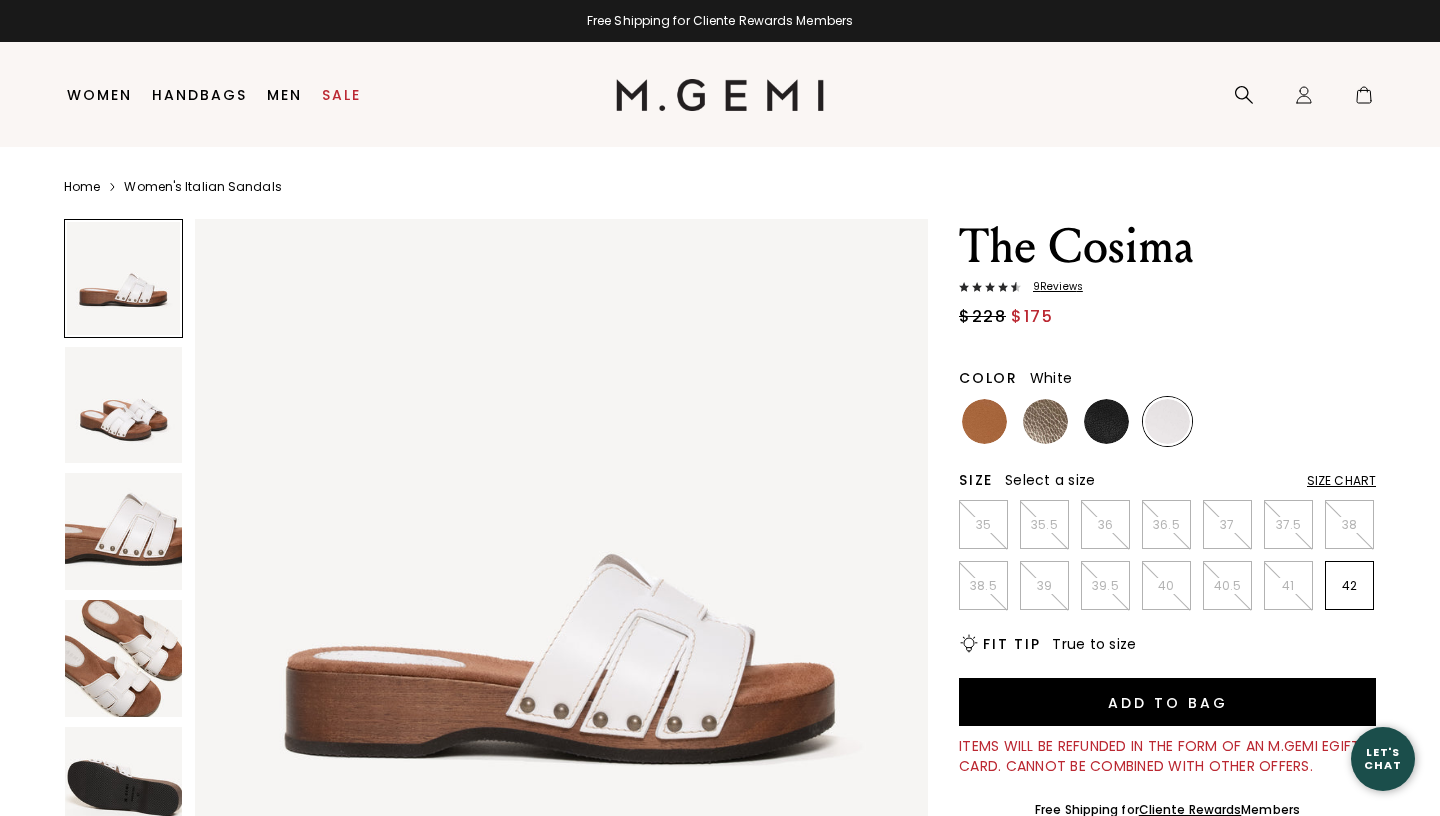 scroll, scrollTop: 0, scrollLeft: 0, axis: both 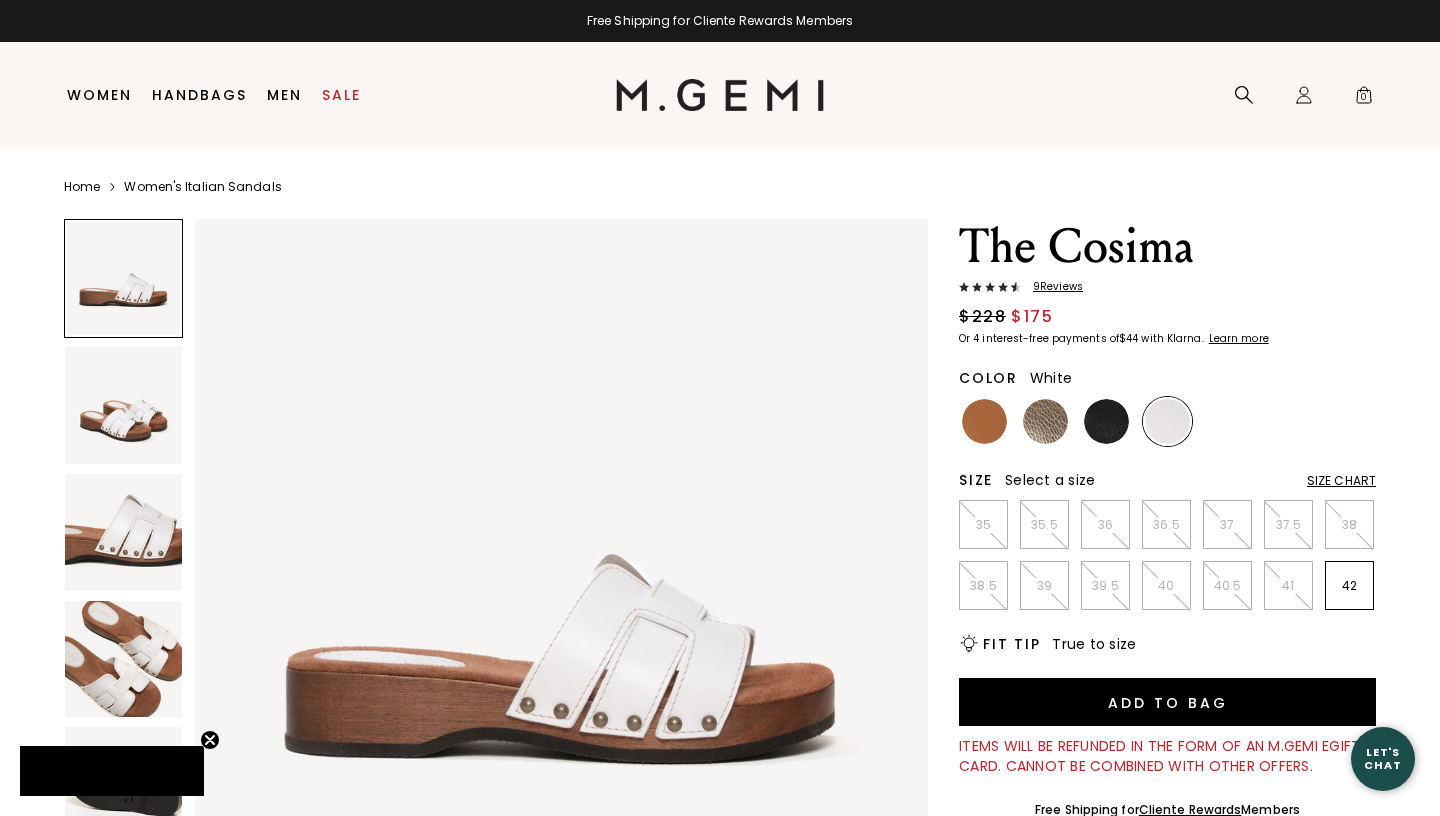 click at bounding box center [123, 532] 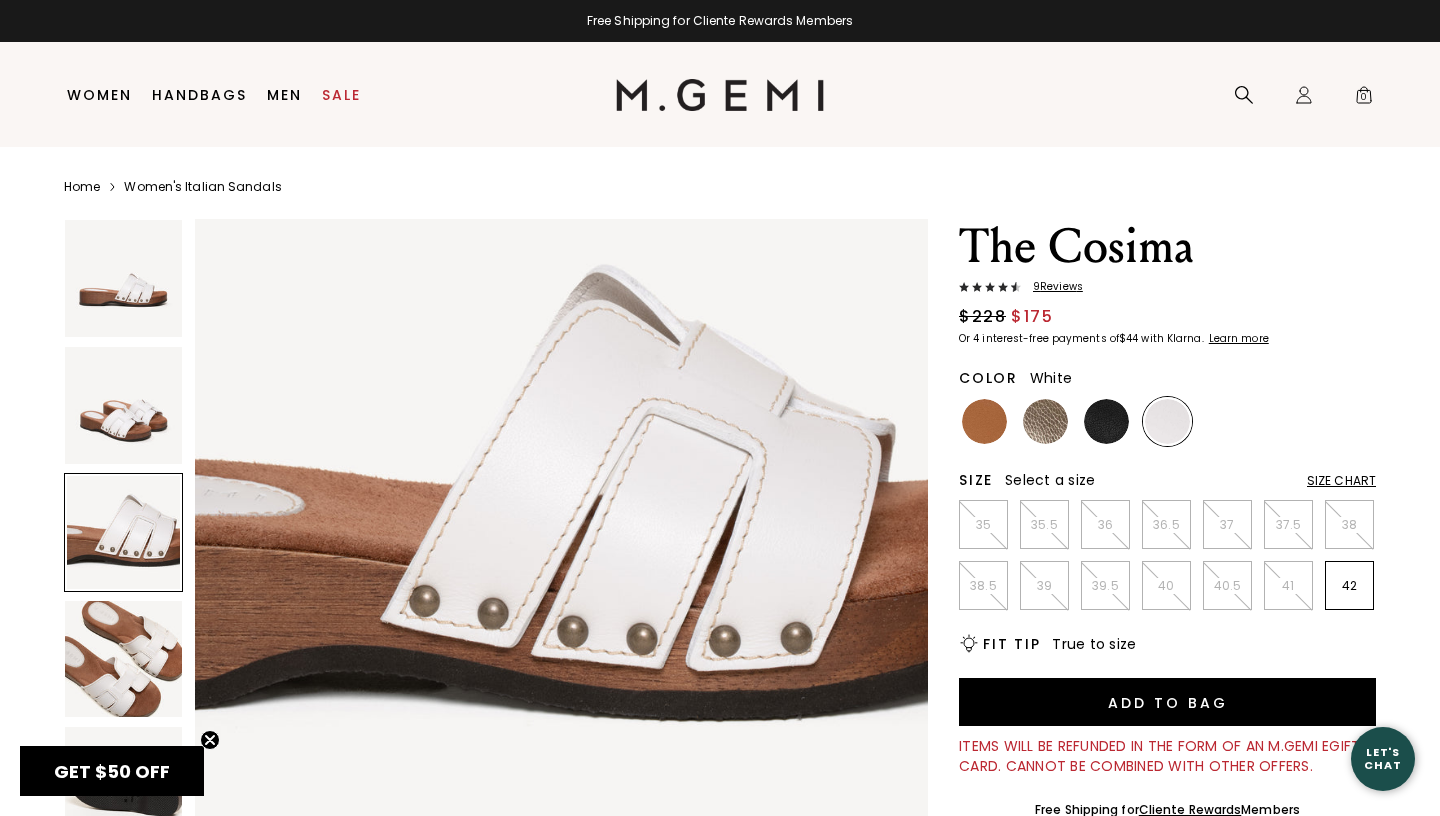 click at bounding box center (123, 659) 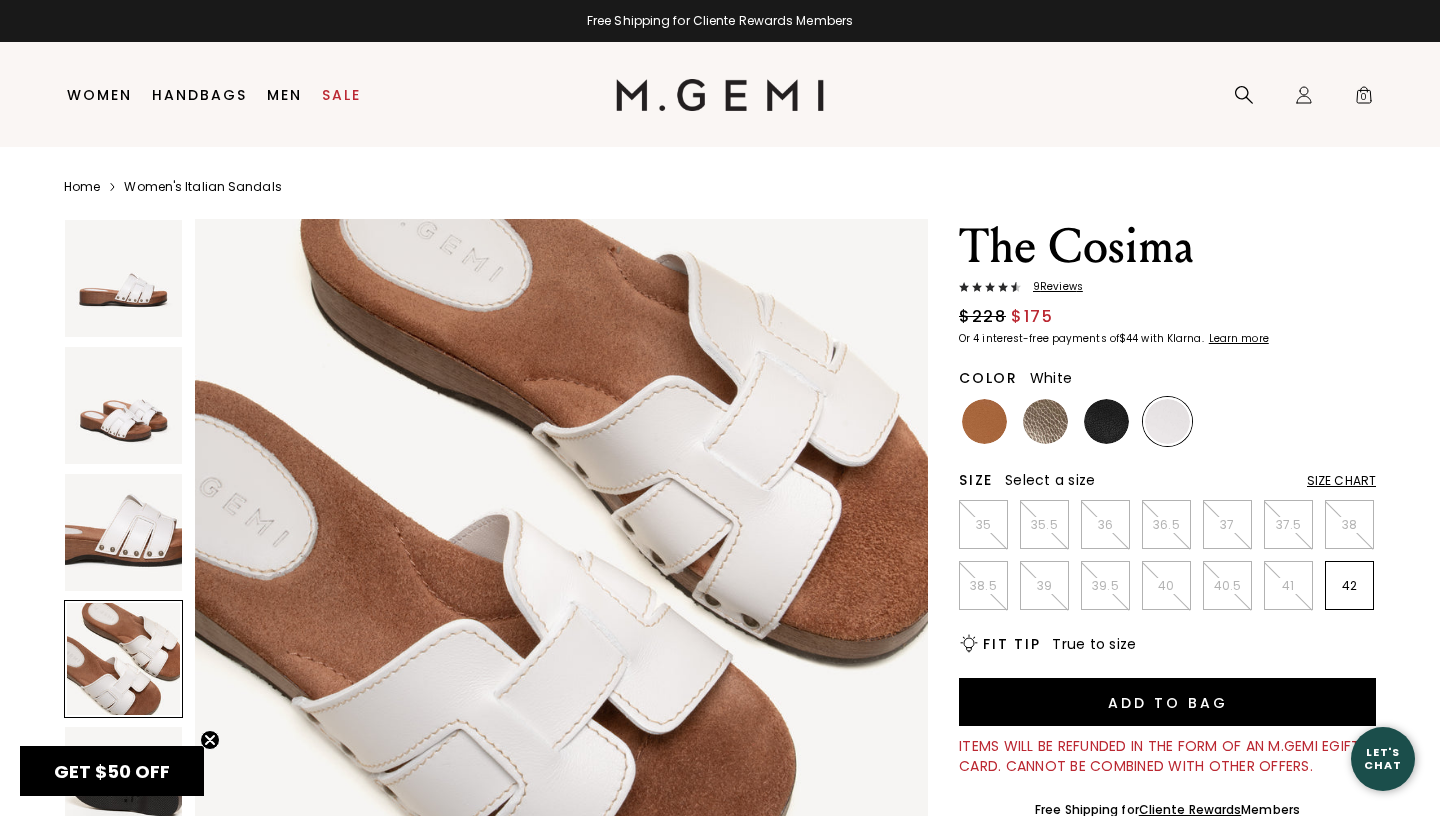 scroll, scrollTop: 2319, scrollLeft: 0, axis: vertical 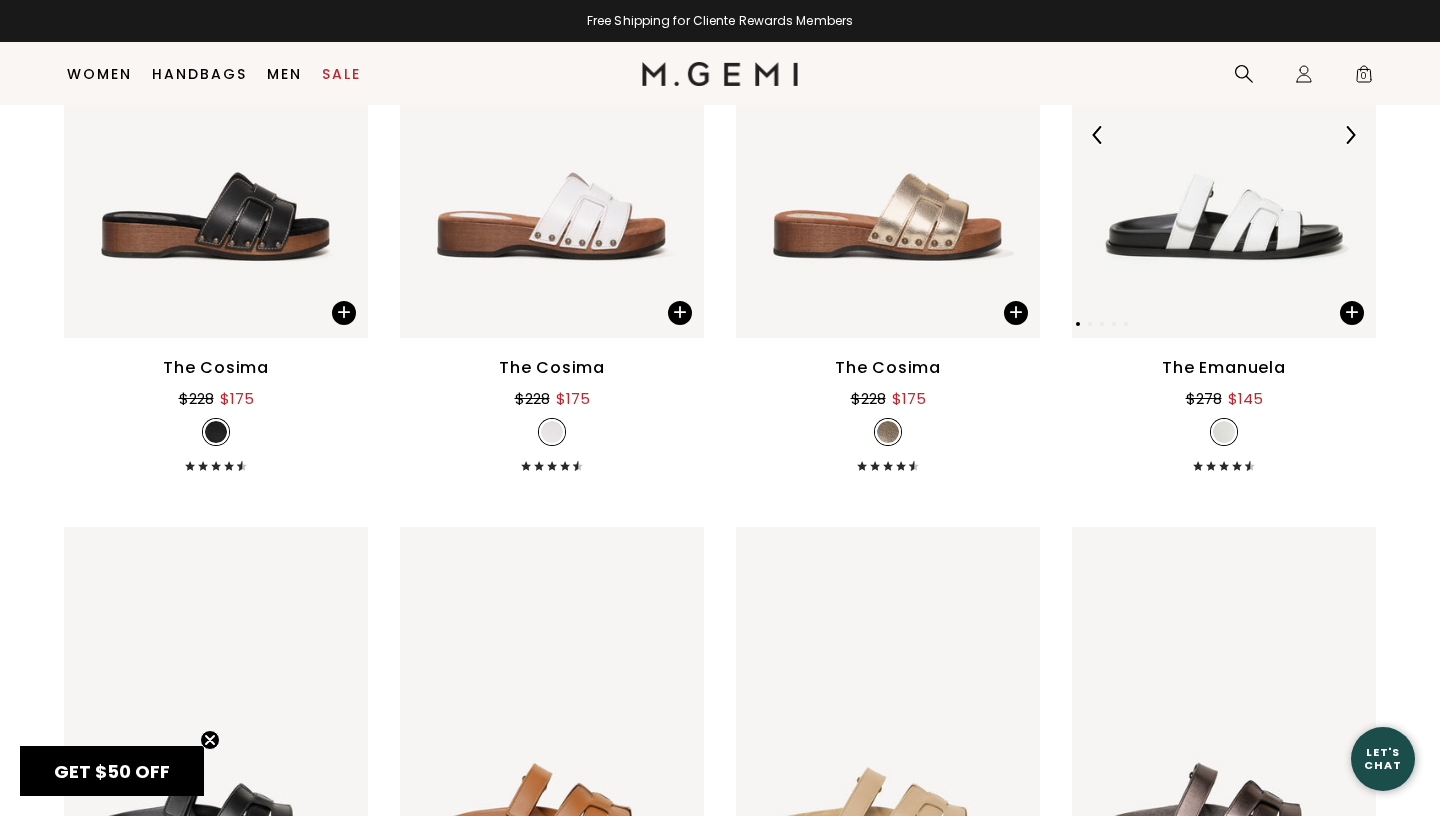 click at bounding box center (1224, 134) 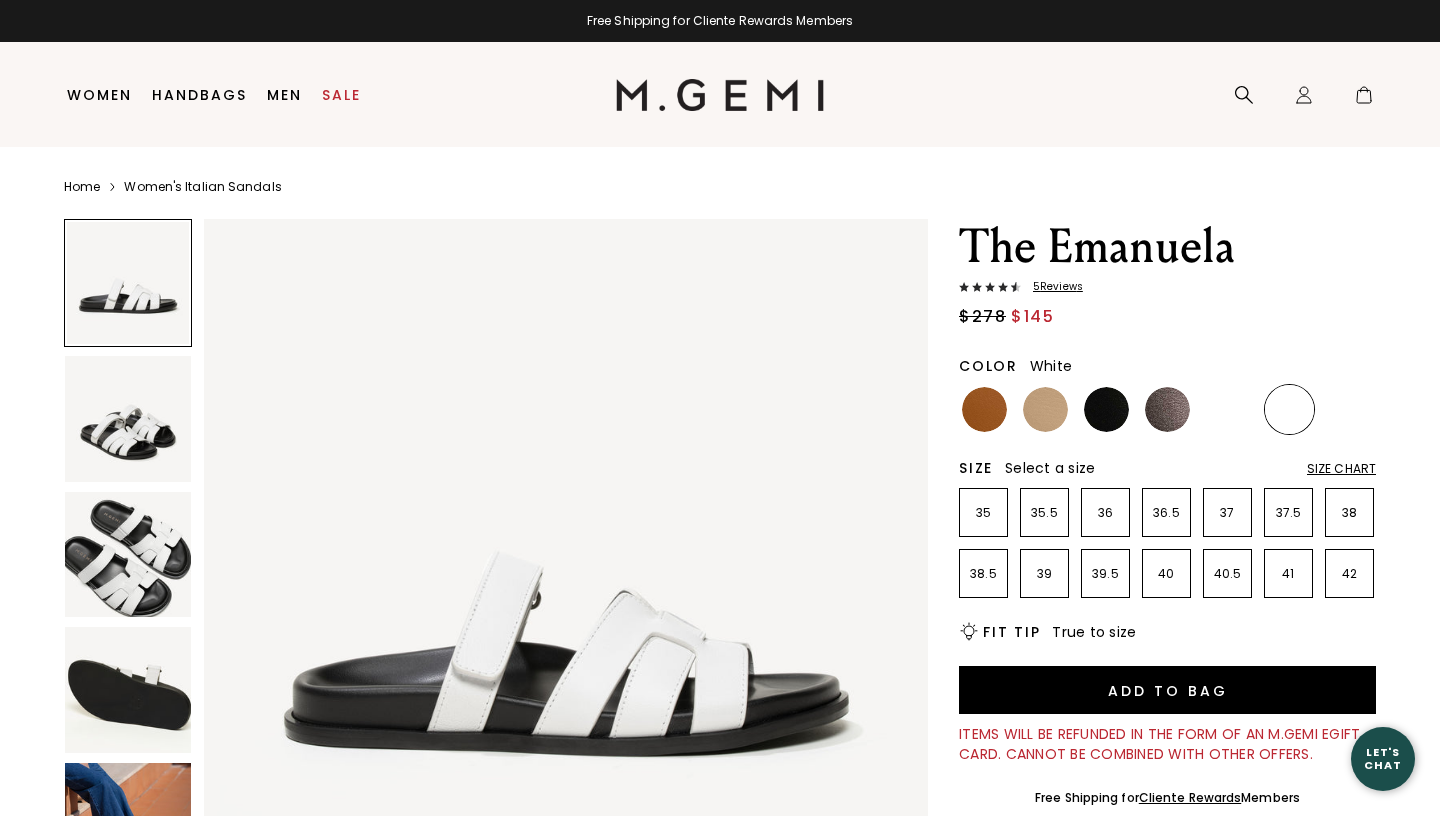scroll, scrollTop: 0, scrollLeft: 0, axis: both 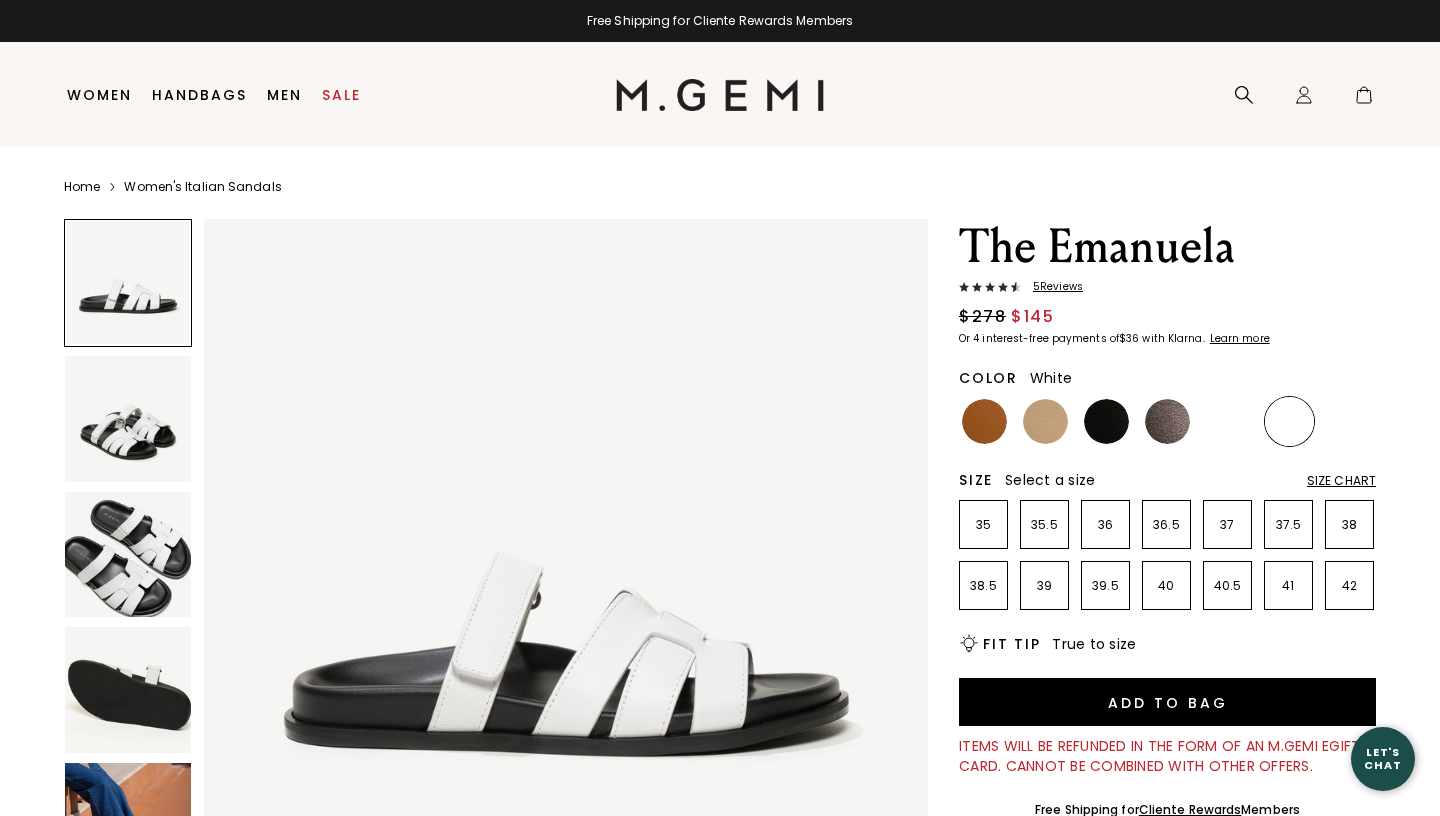 click at bounding box center [128, 555] 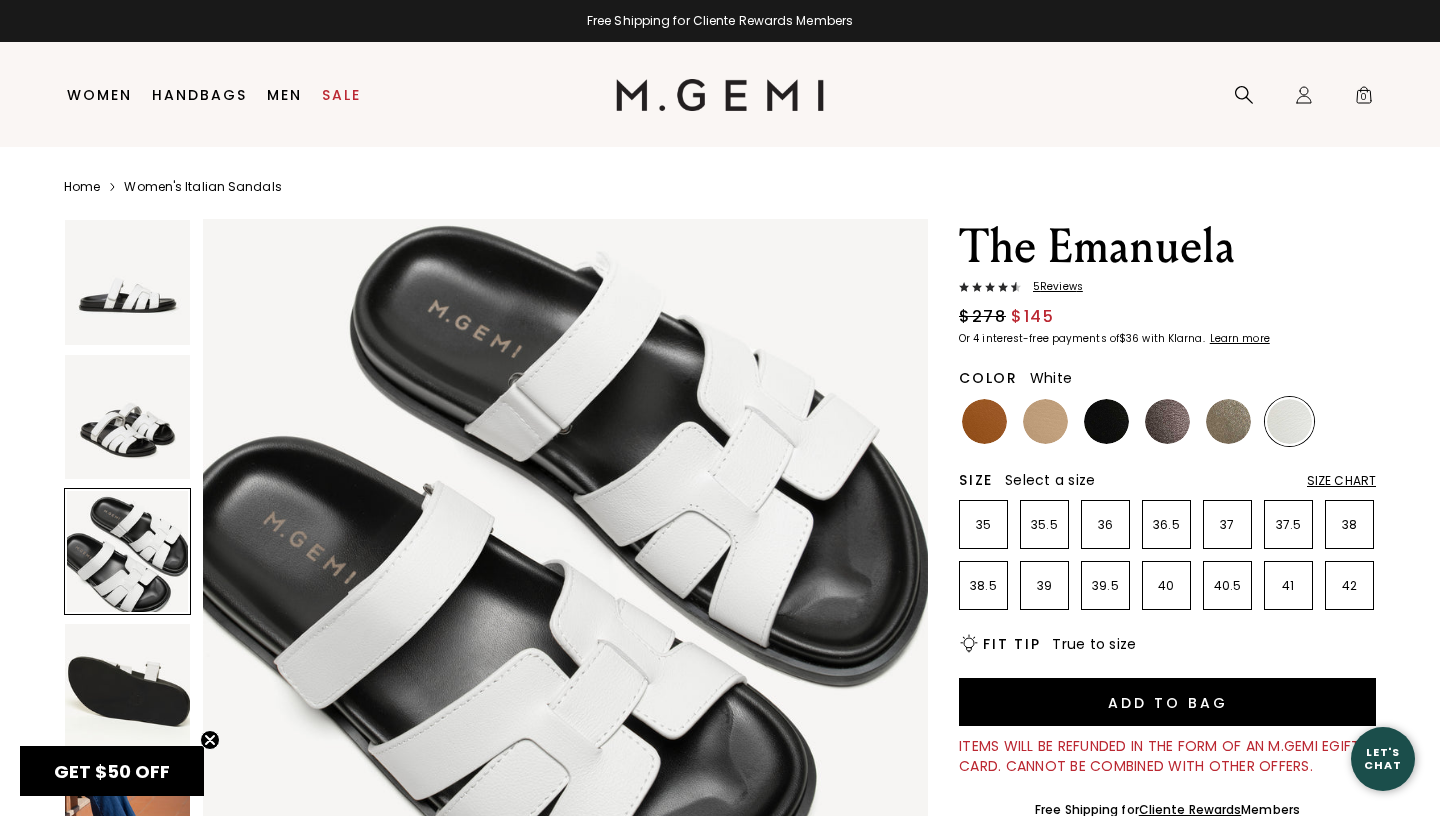 scroll, scrollTop: 1531, scrollLeft: 0, axis: vertical 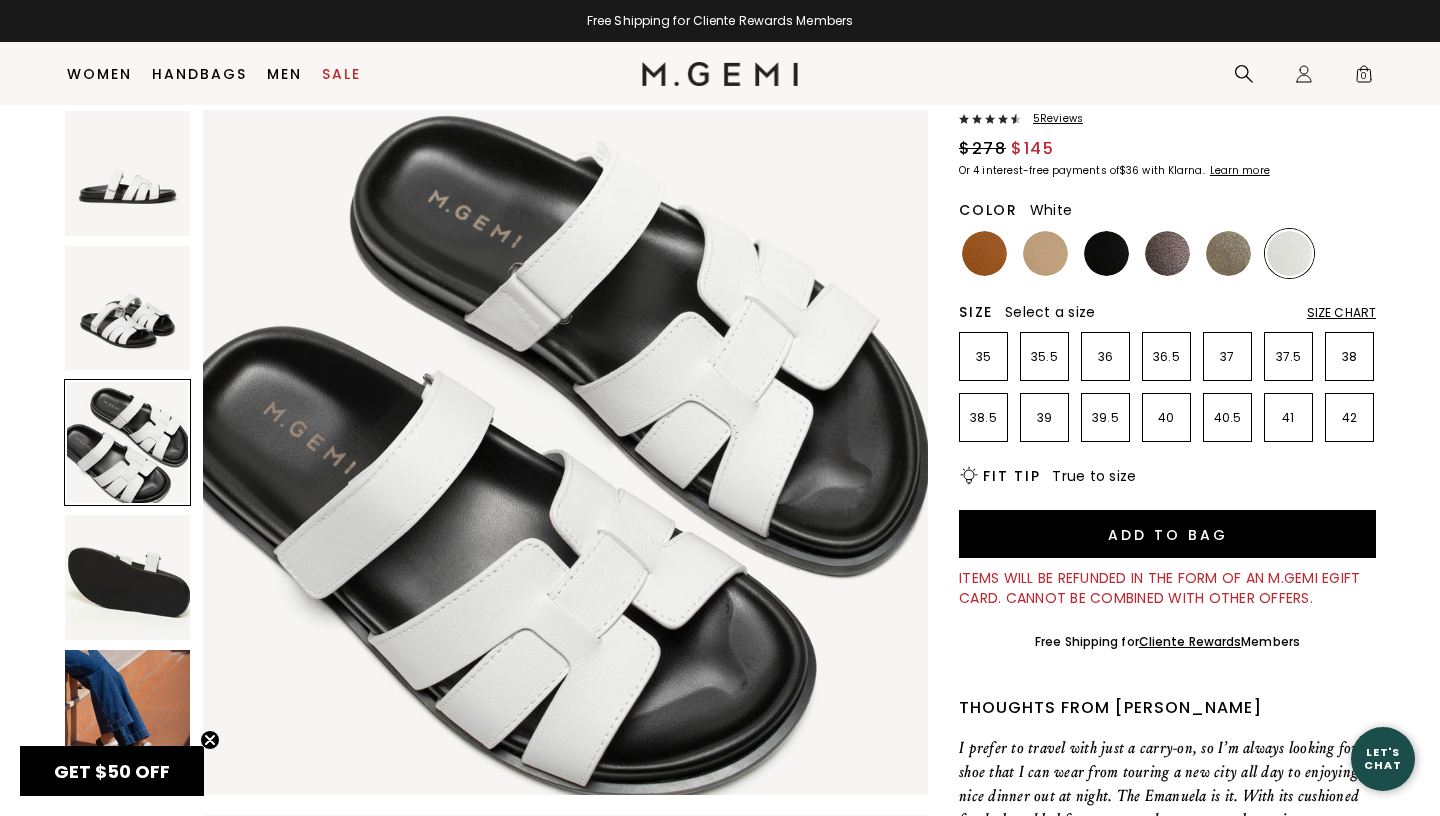 click at bounding box center (127, 712) 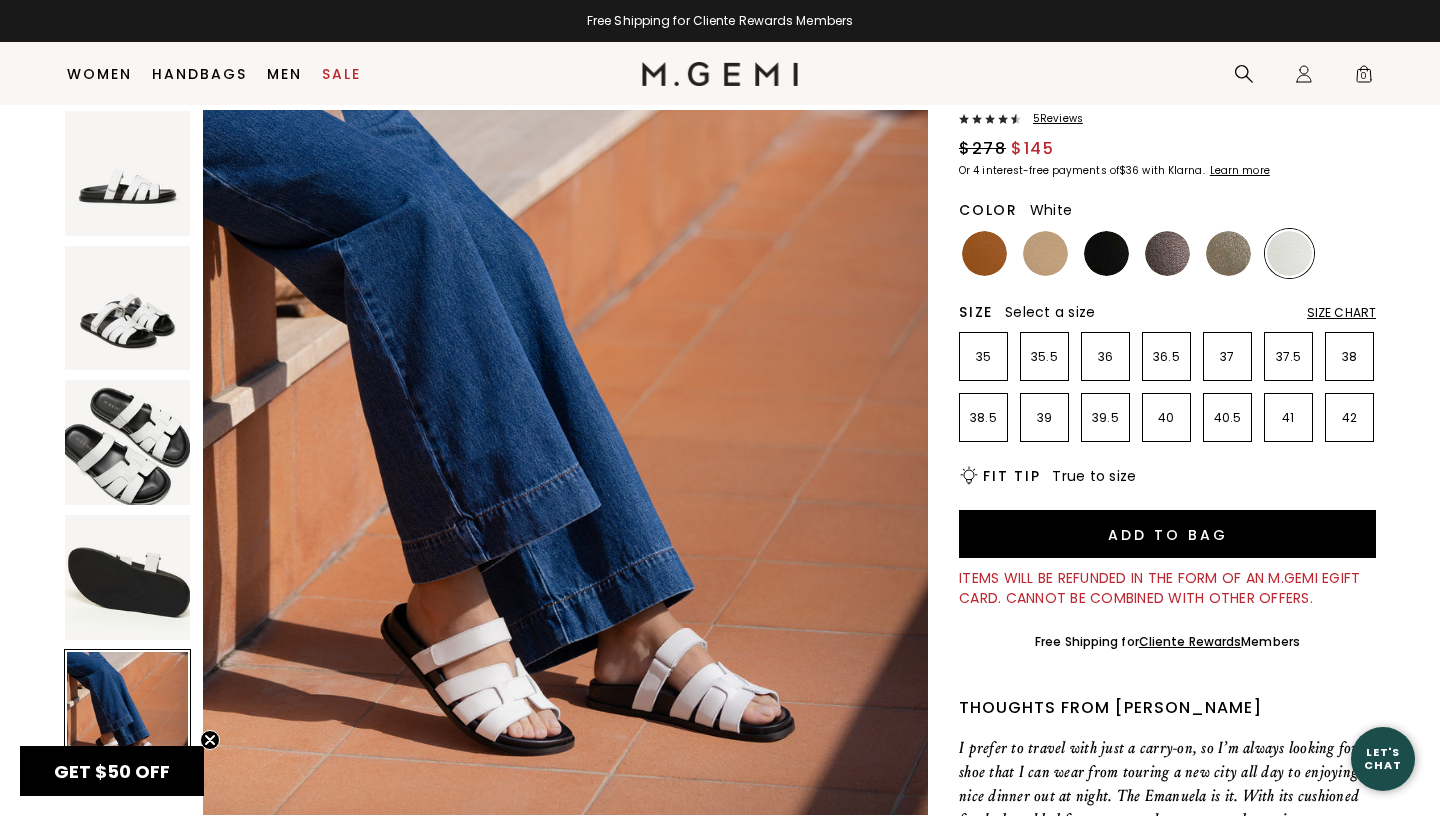 scroll, scrollTop: 3101, scrollLeft: 0, axis: vertical 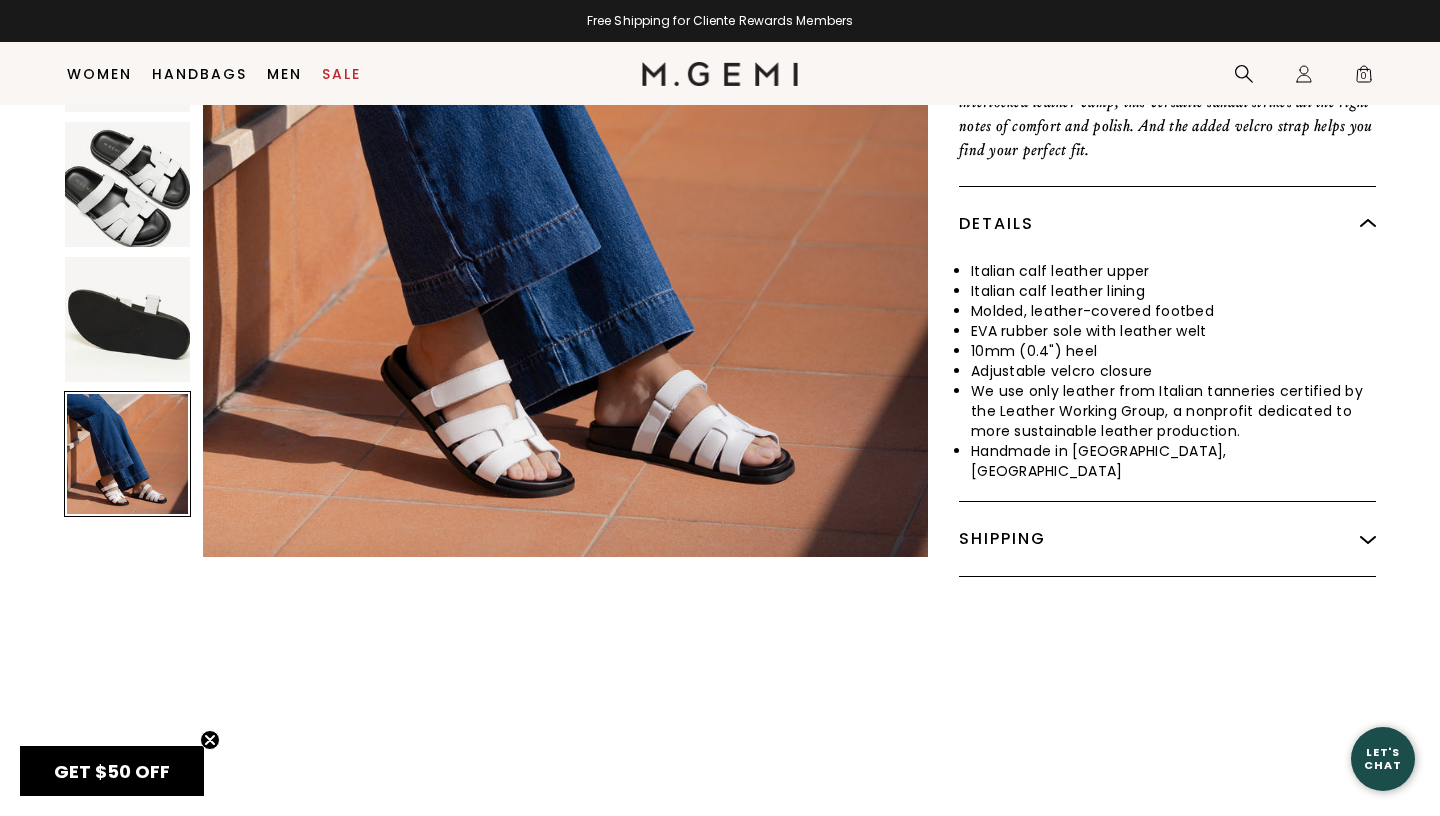 click at bounding box center (127, 319) 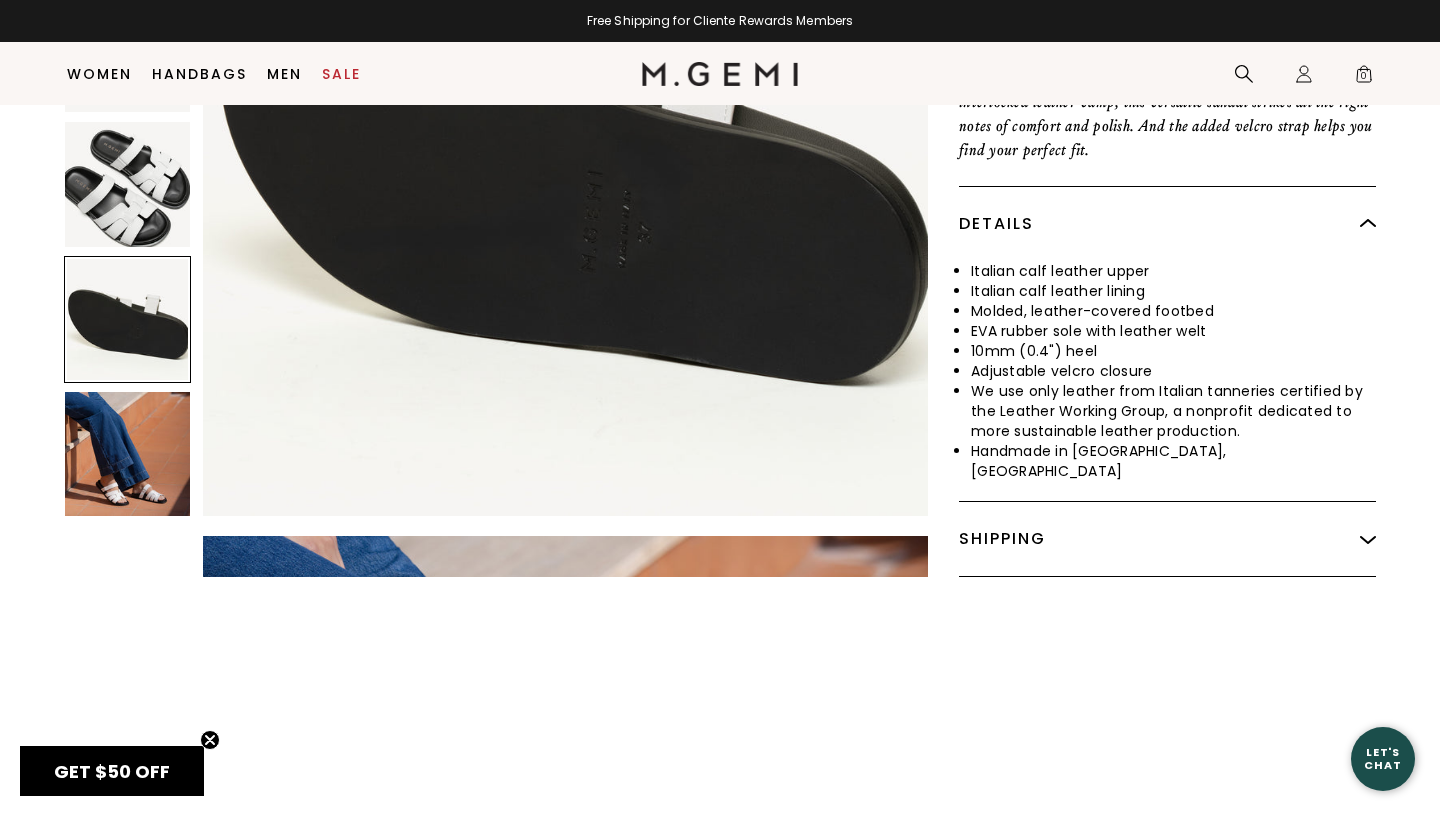 scroll, scrollTop: 2296, scrollLeft: 0, axis: vertical 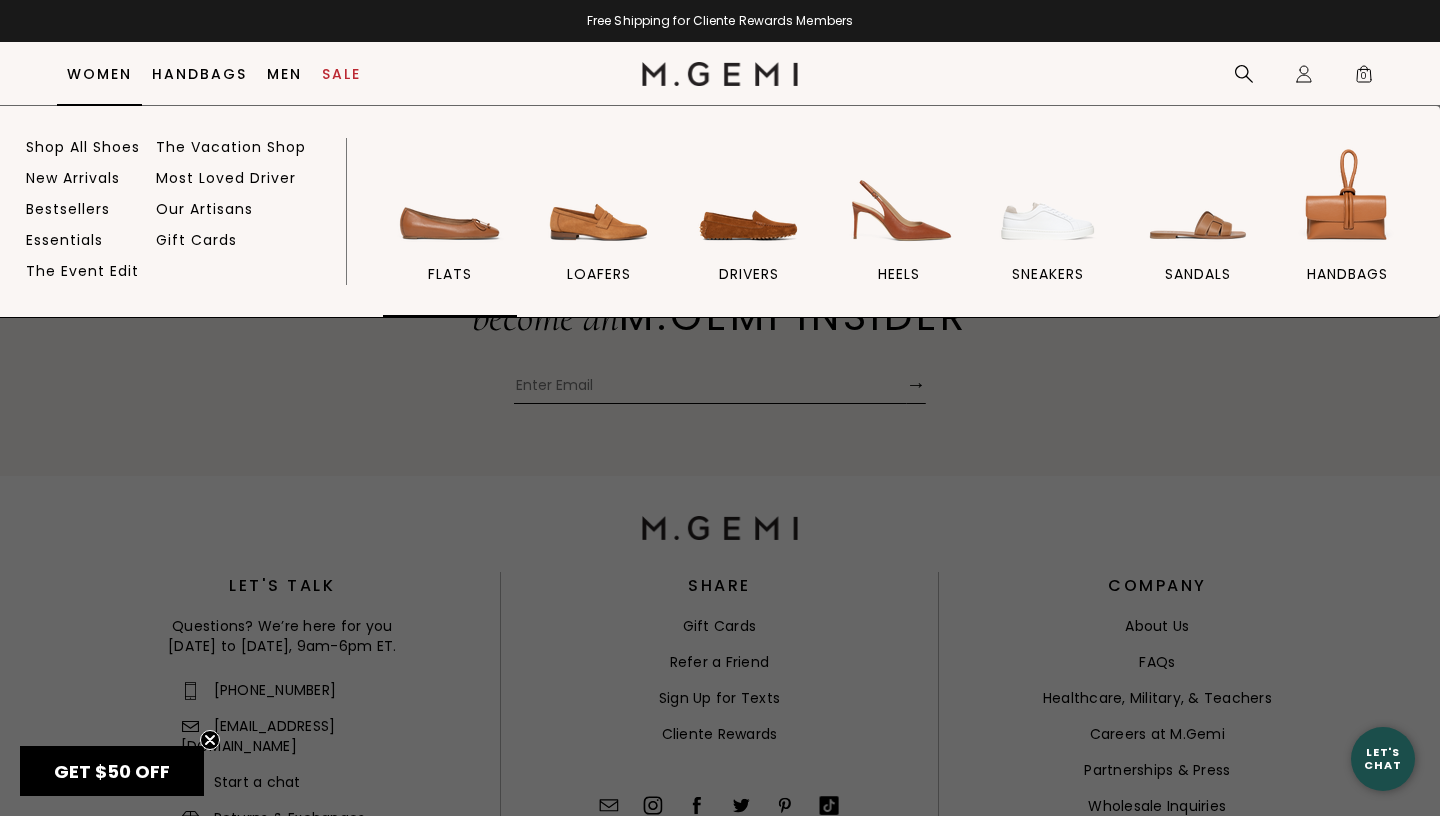 click at bounding box center (450, 199) 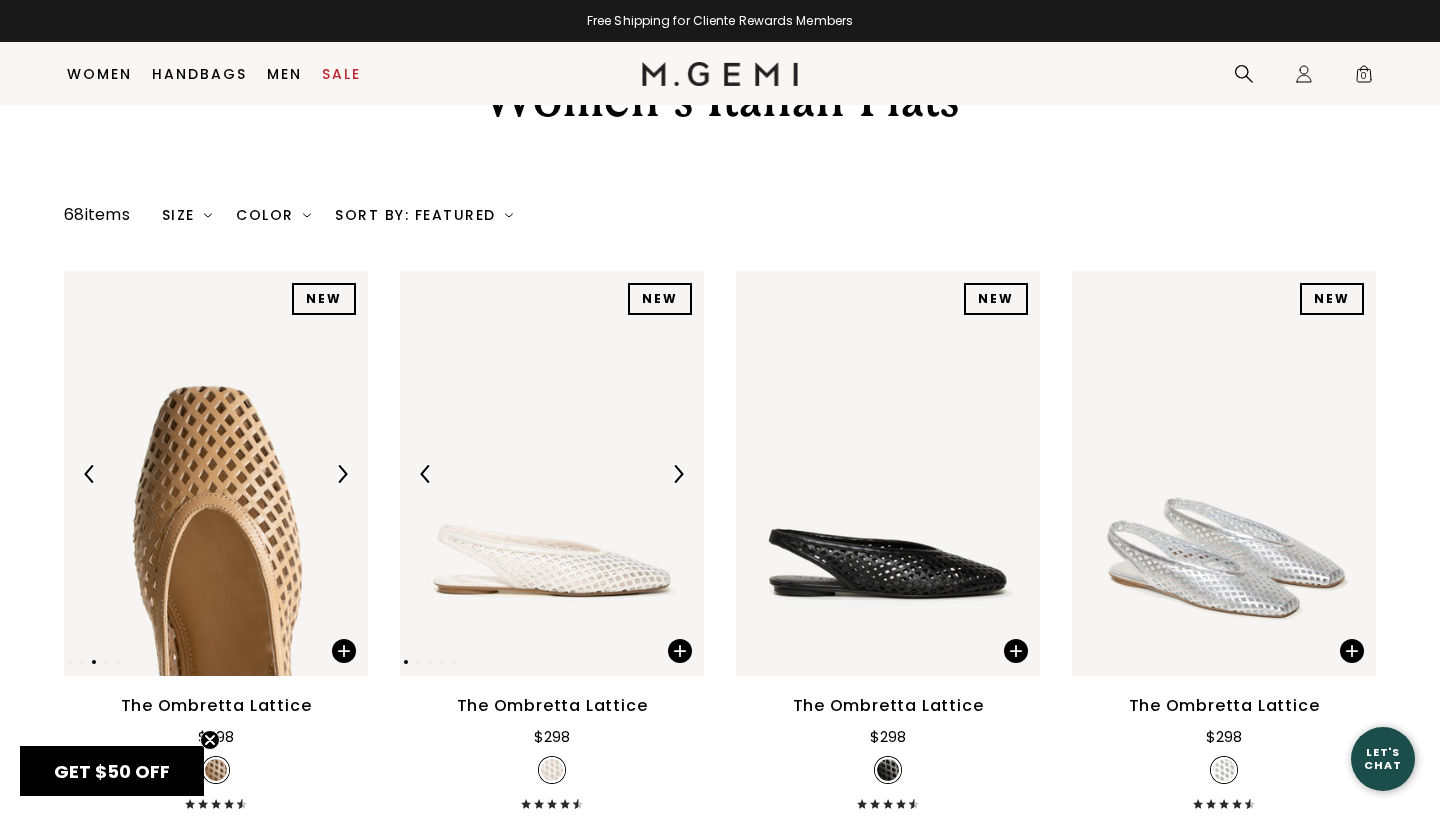 scroll, scrollTop: 109, scrollLeft: 0, axis: vertical 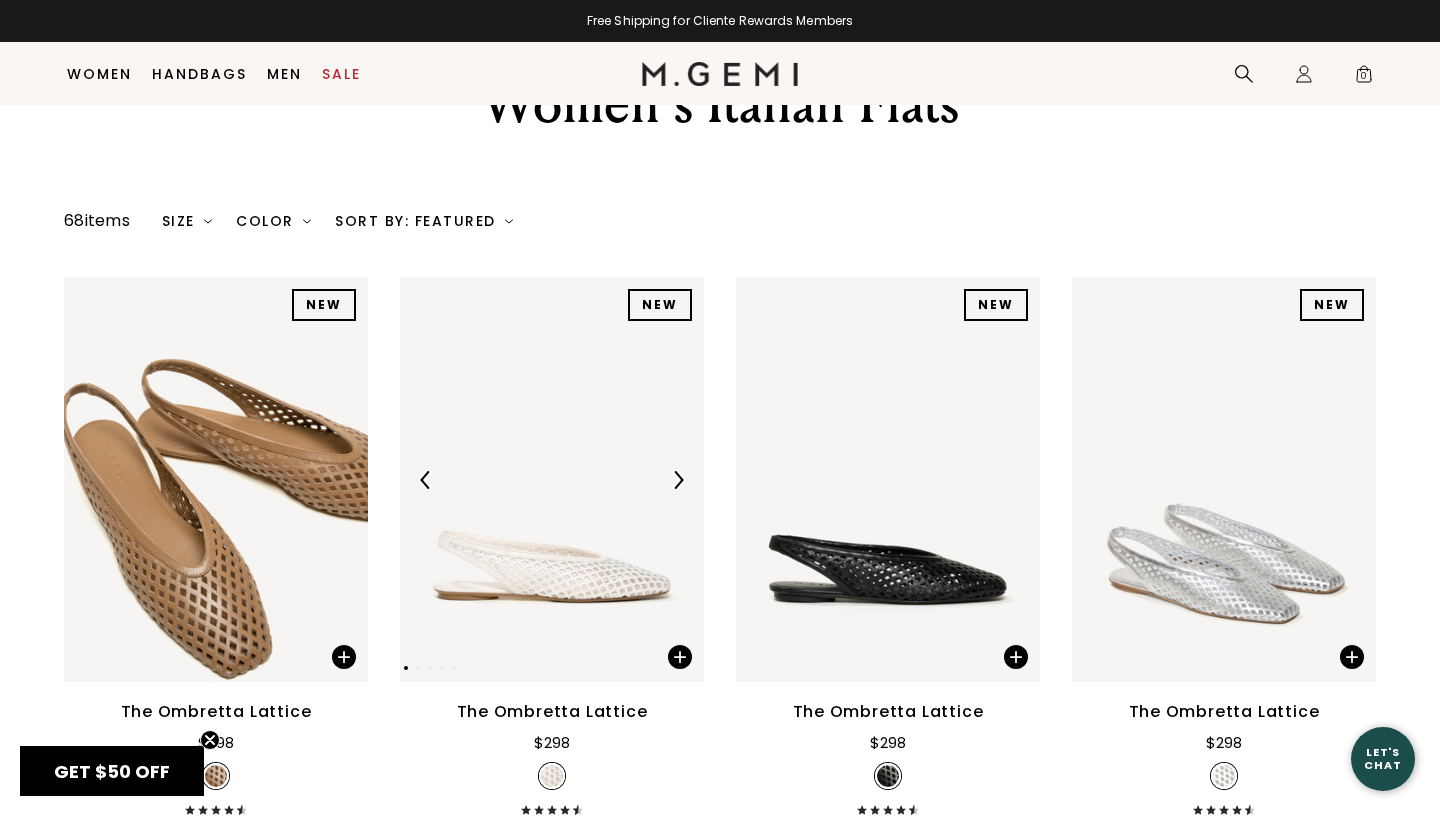 click at bounding box center (552, 479) 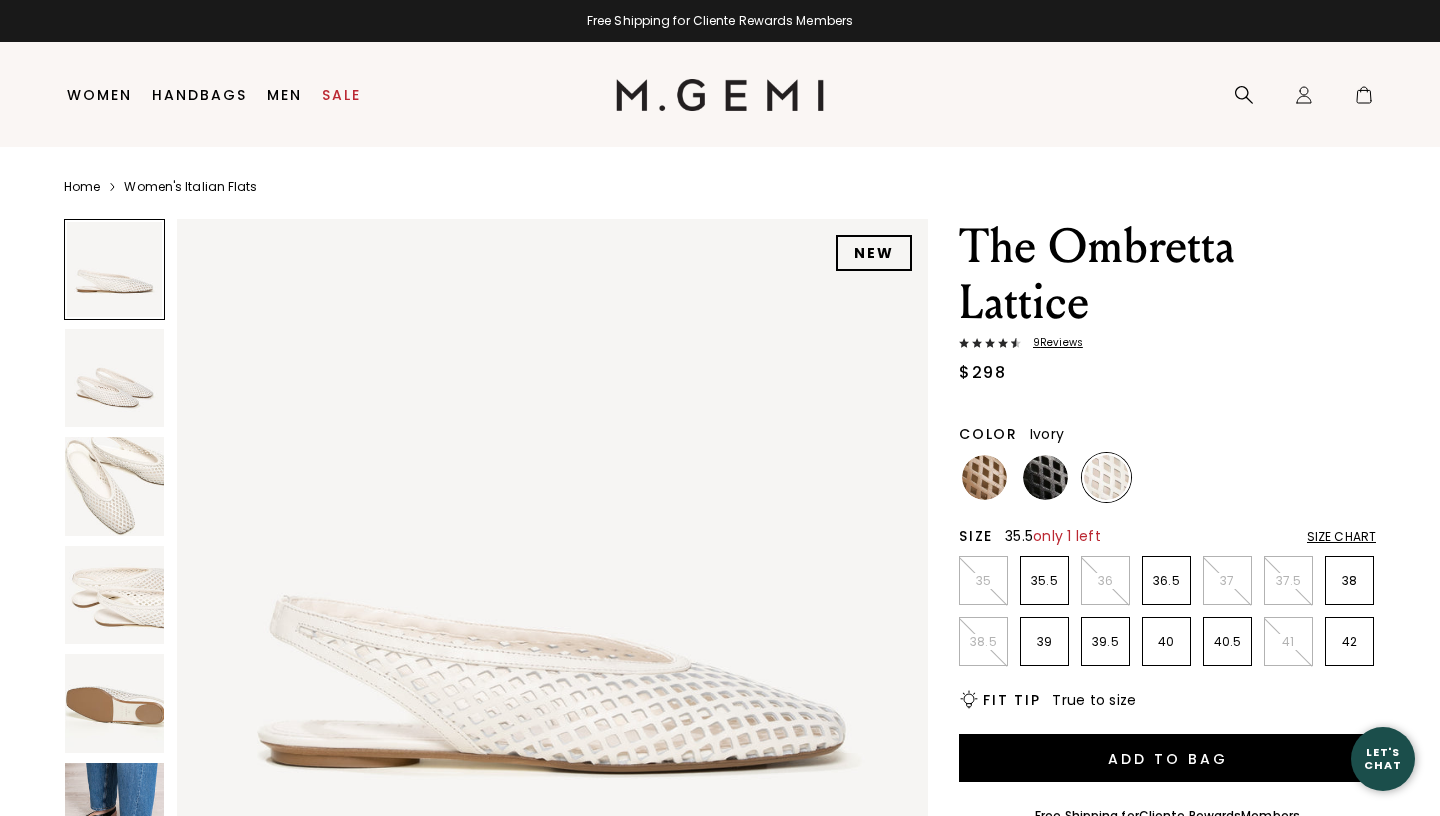 scroll, scrollTop: 0, scrollLeft: 0, axis: both 